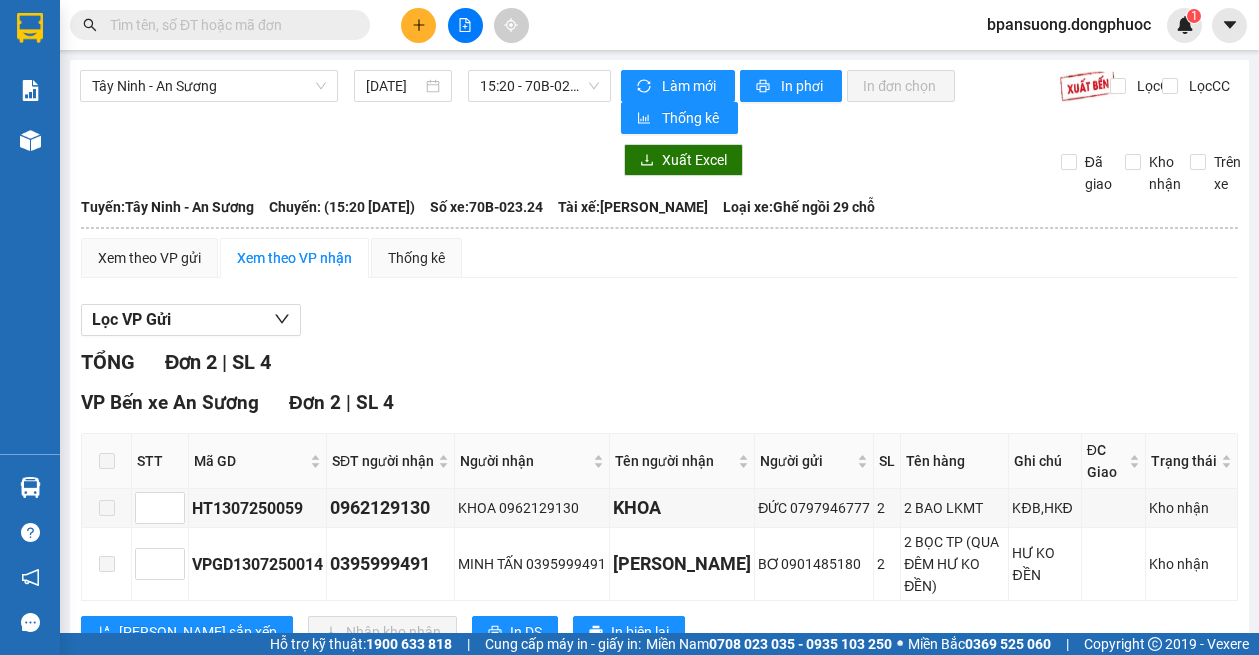 scroll, scrollTop: 0, scrollLeft: 0, axis: both 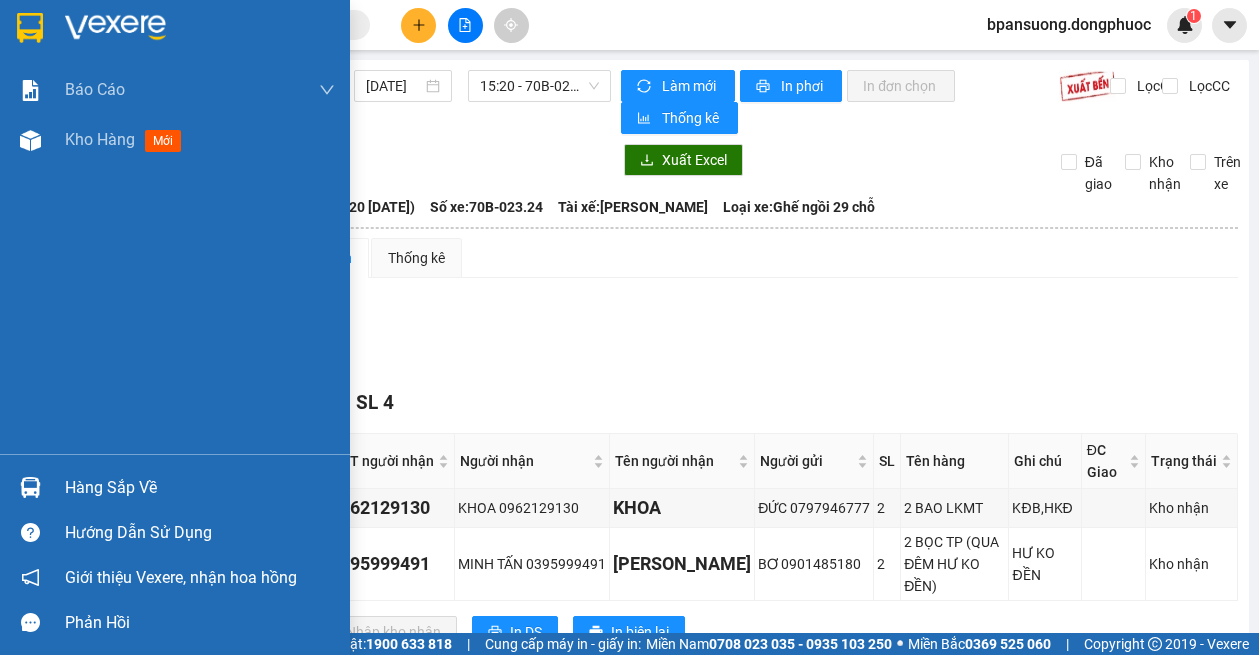 click at bounding box center [30, 487] 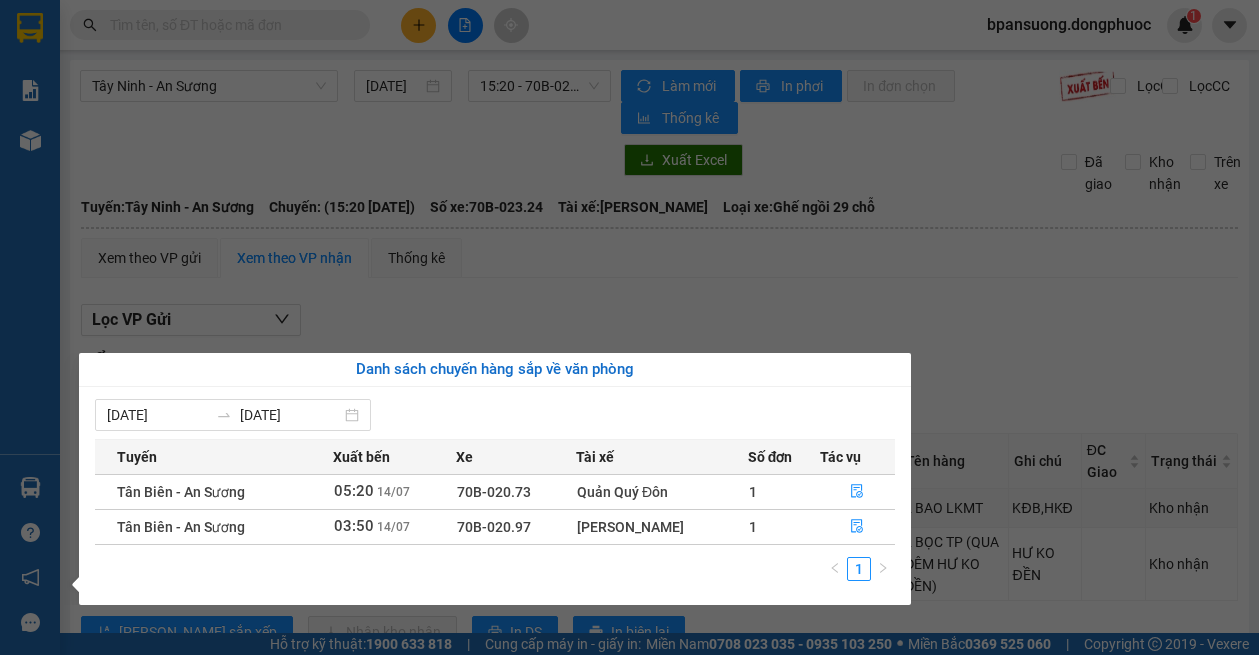 click on "Báo cáo Mẫu 1: Báo cáo dòng tiền theo nhân viên Mẫu 1: Báo cáo dòng tiền theo nhân viên (VP) Mẫu 2: Doanh số tạo đơn theo Văn phòng, nhân viên - Trạm     Kho hàng mới Hàng sắp về Hướng dẫn sử dụng Giới thiệu Vexere, nhận hoa hồng Phản hồi Phần mềm hỗ trợ bạn tốt chứ?" at bounding box center [30, 327] 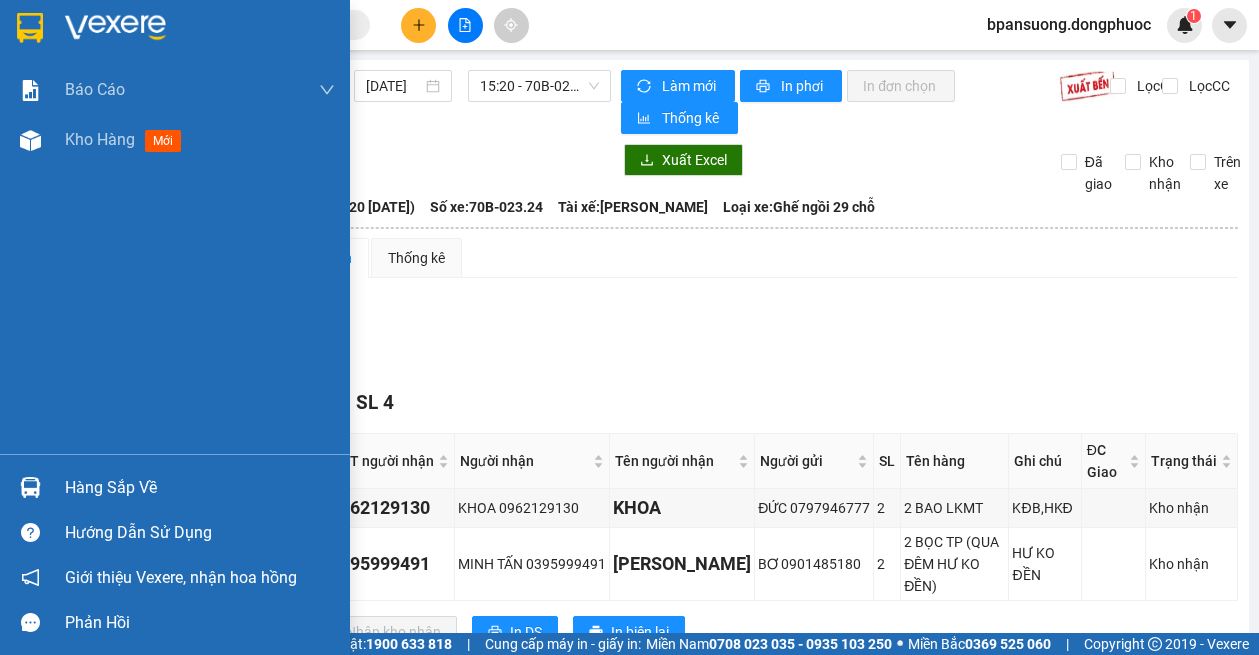 click on "Hàng sắp về" at bounding box center (175, 487) 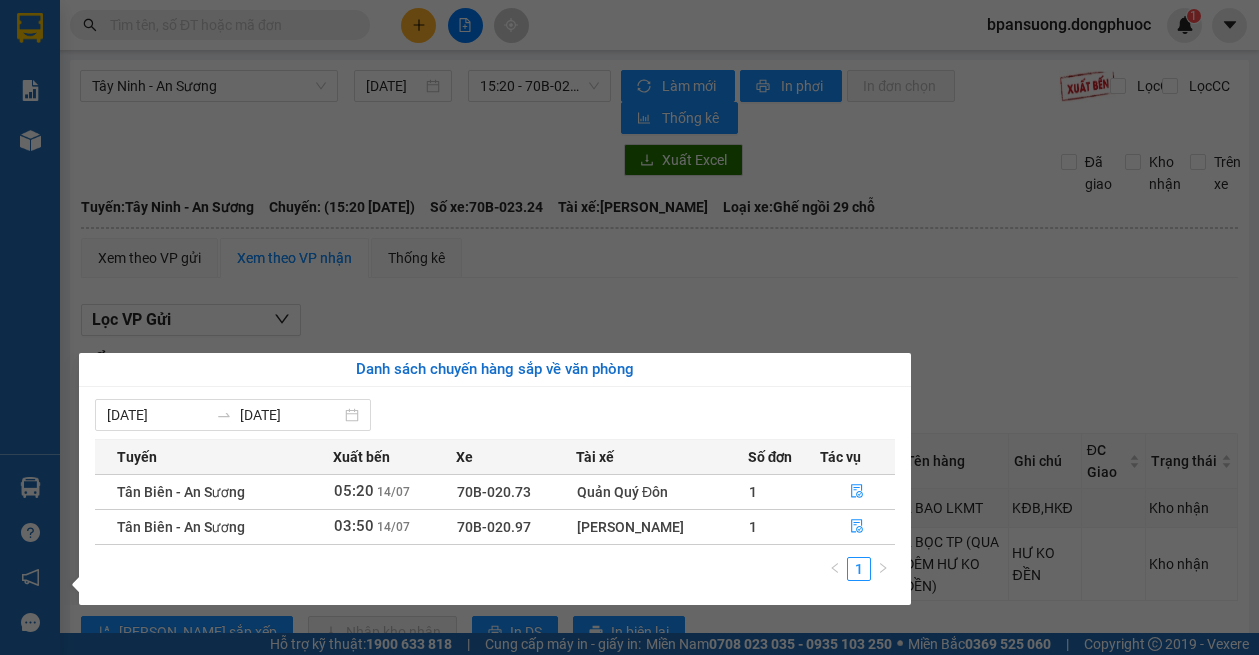 drag, startPoint x: 311, startPoint y: 103, endPoint x: 281, endPoint y: 102, distance: 30.016663 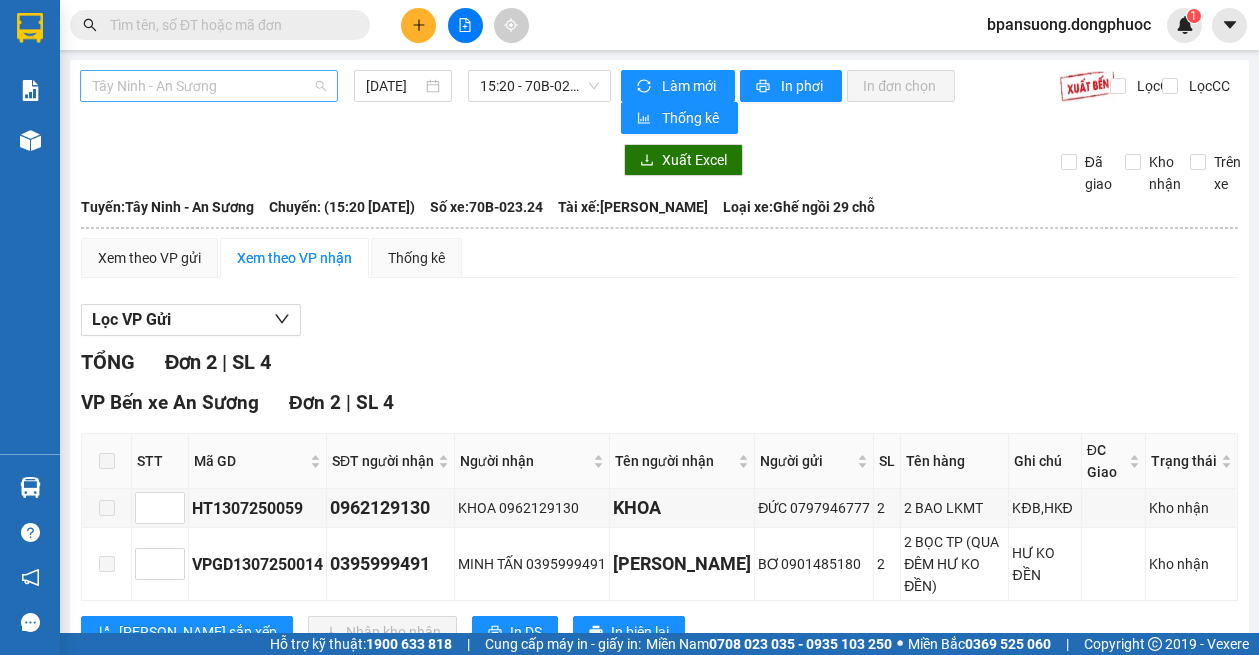 click on "Tây Ninh - An Sương" at bounding box center (209, 86) 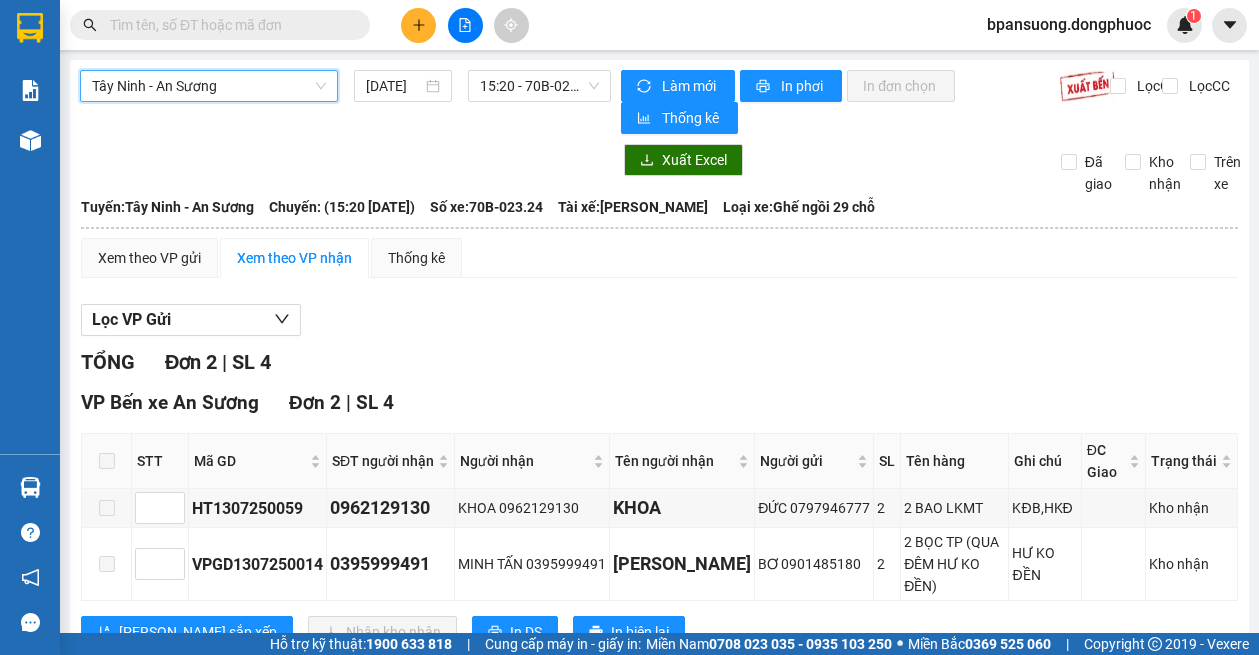 click on "Tây Ninh - An Sương" at bounding box center [209, 86] 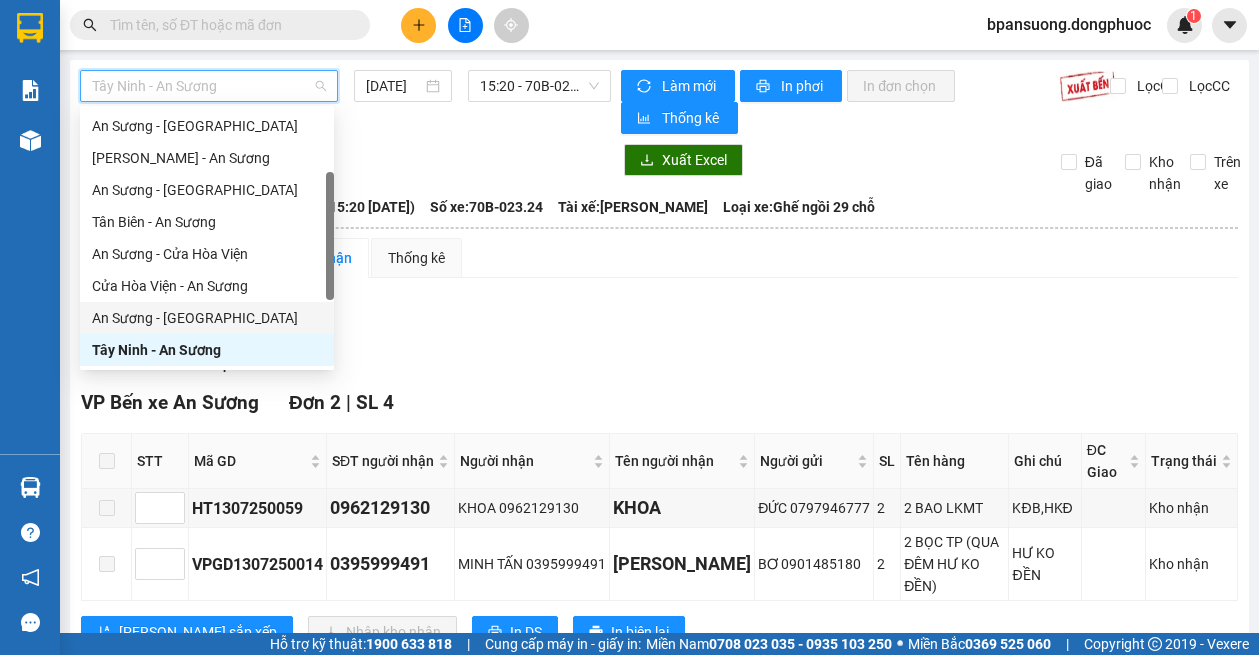 click on "An Sương - [GEOGRAPHIC_DATA]" at bounding box center (207, 318) 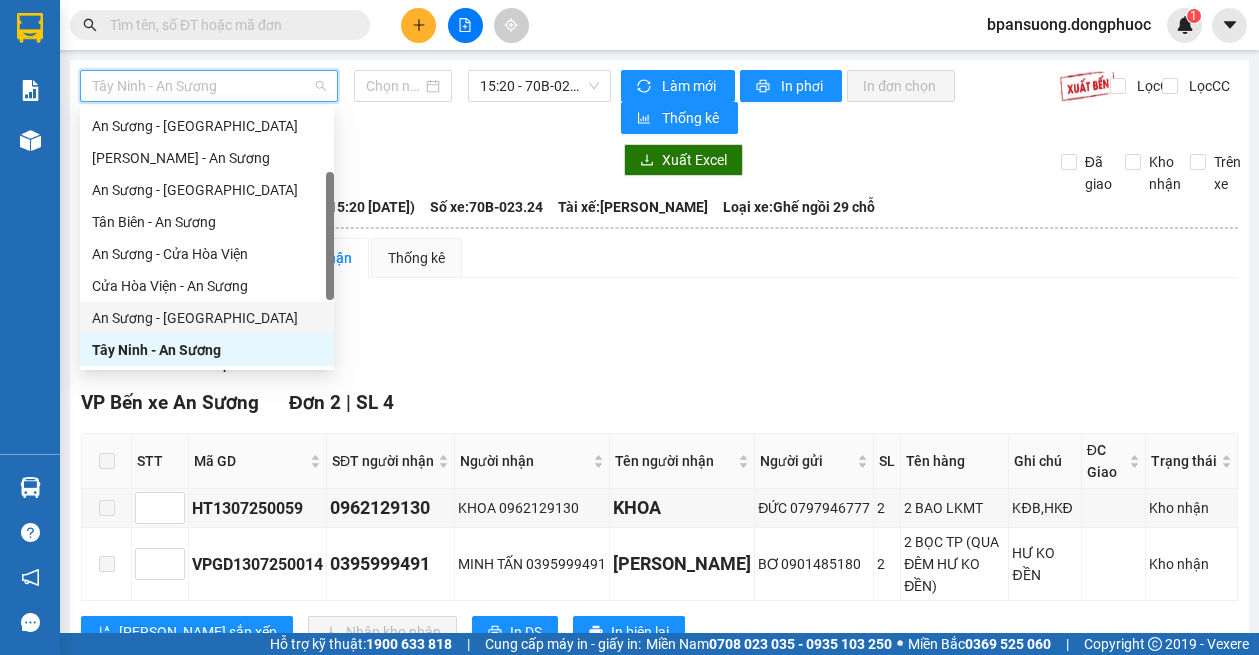 type on "[DATE]" 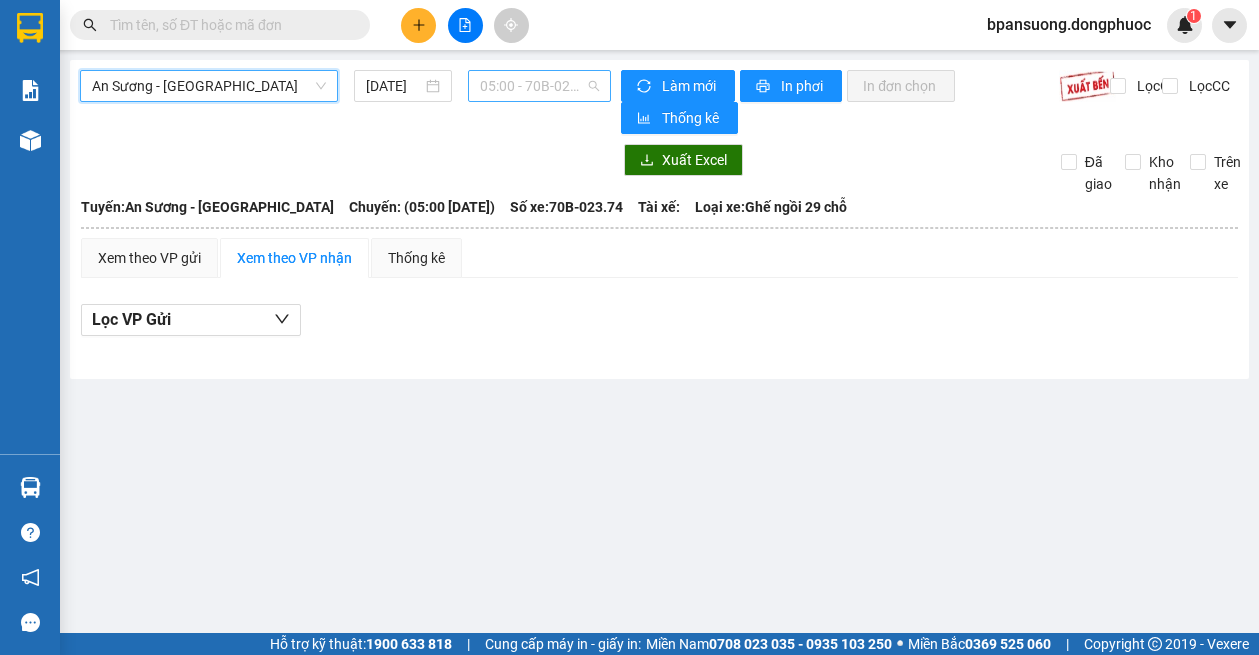 click on "05:00     - 70B-023.74" at bounding box center (540, 86) 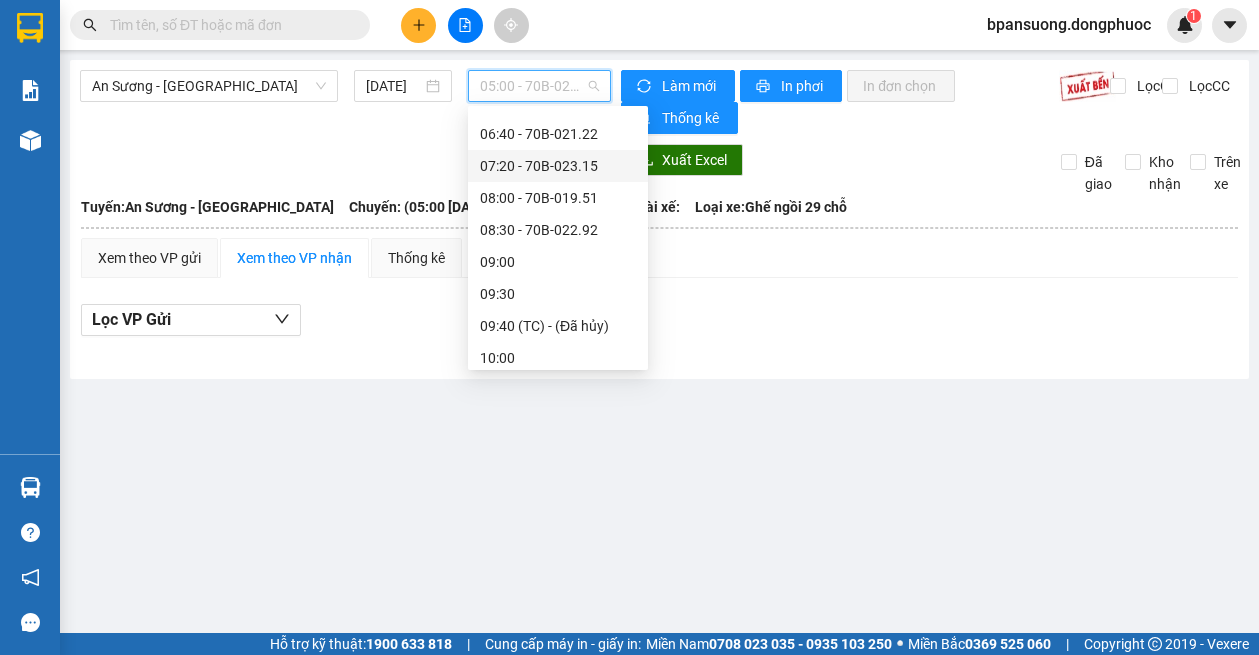 scroll, scrollTop: 0, scrollLeft: 0, axis: both 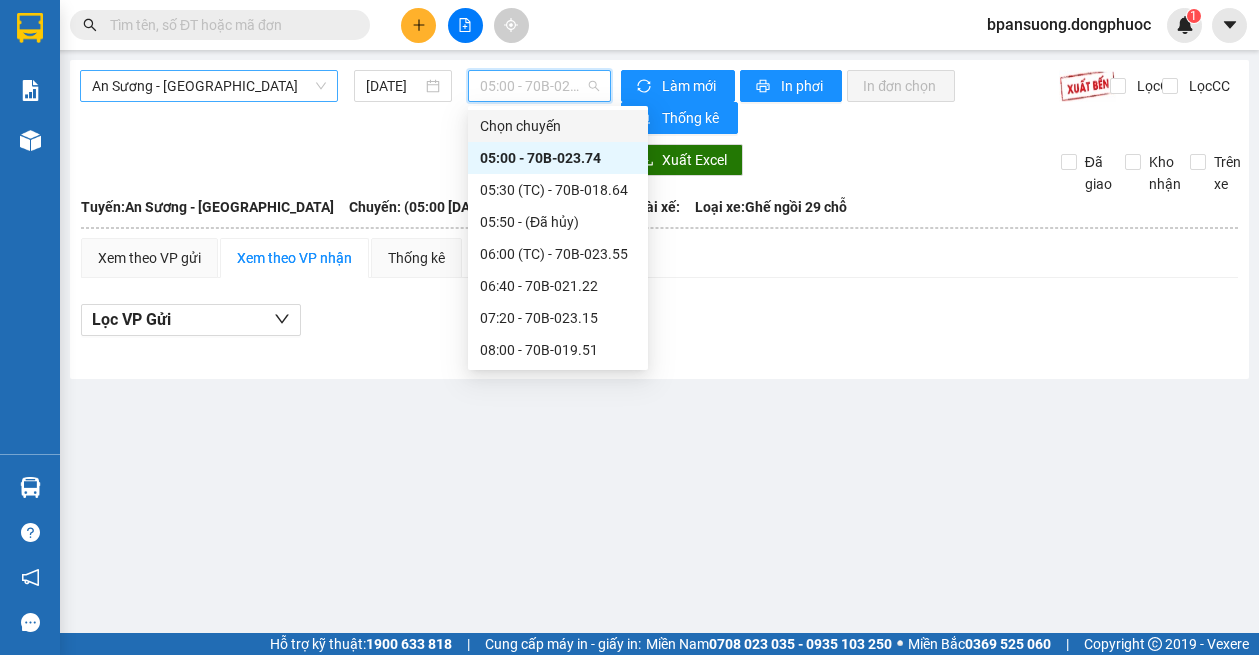 click on "An Sương - [GEOGRAPHIC_DATA]" at bounding box center [209, 86] 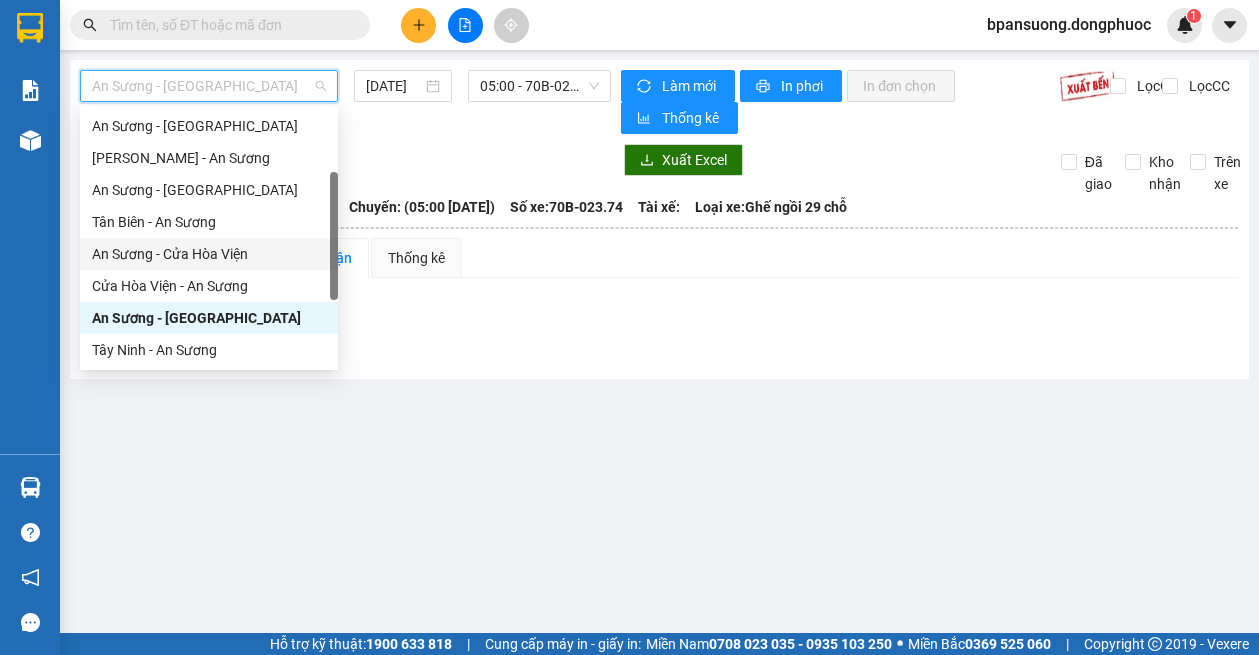 click on "An Sương - Cửa Hòa Viện" at bounding box center [209, 254] 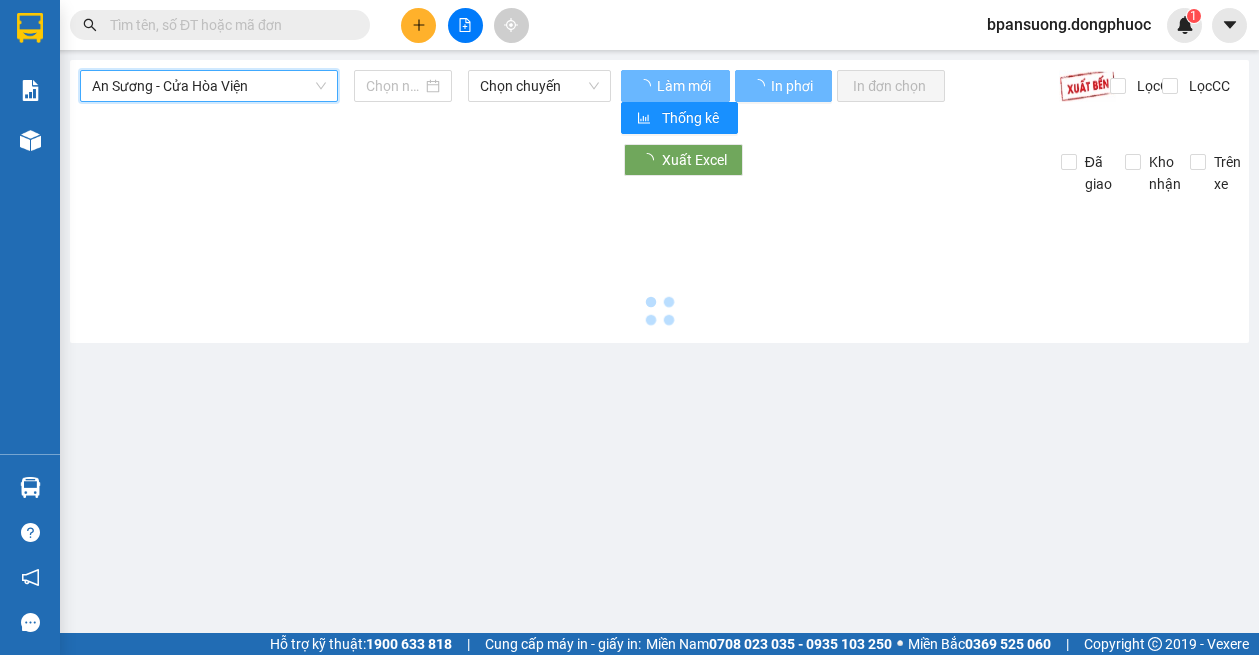 type on "[DATE]" 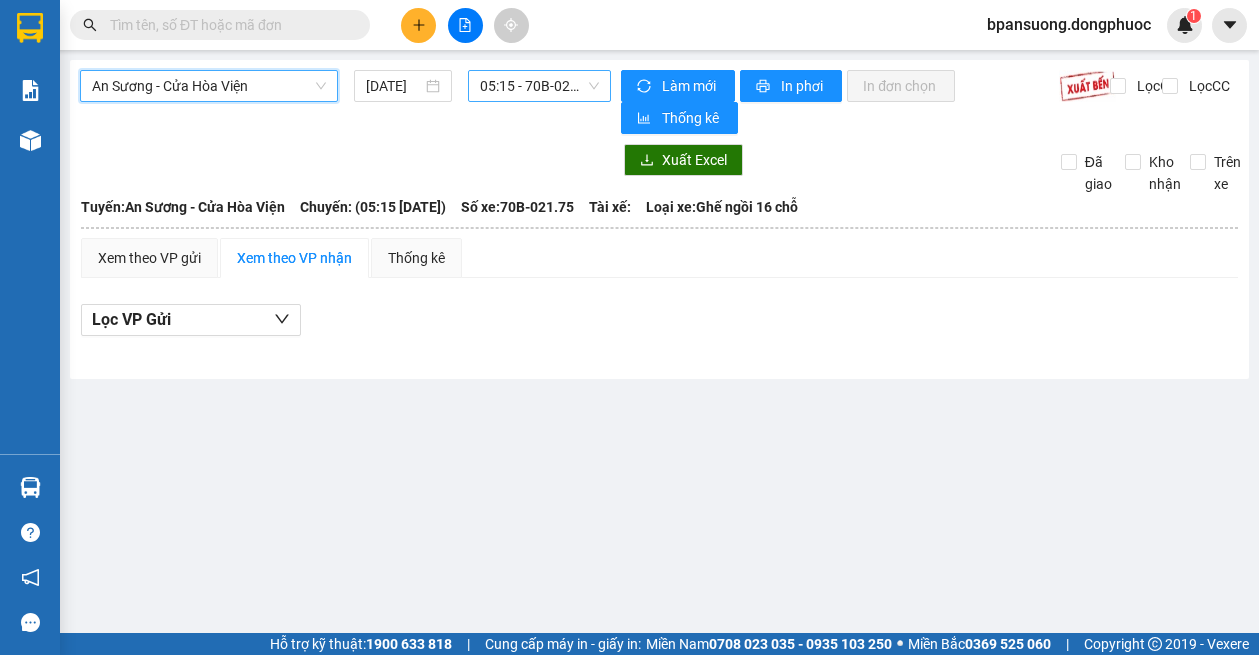 drag, startPoint x: 528, startPoint y: 80, endPoint x: 512, endPoint y: 90, distance: 18.867962 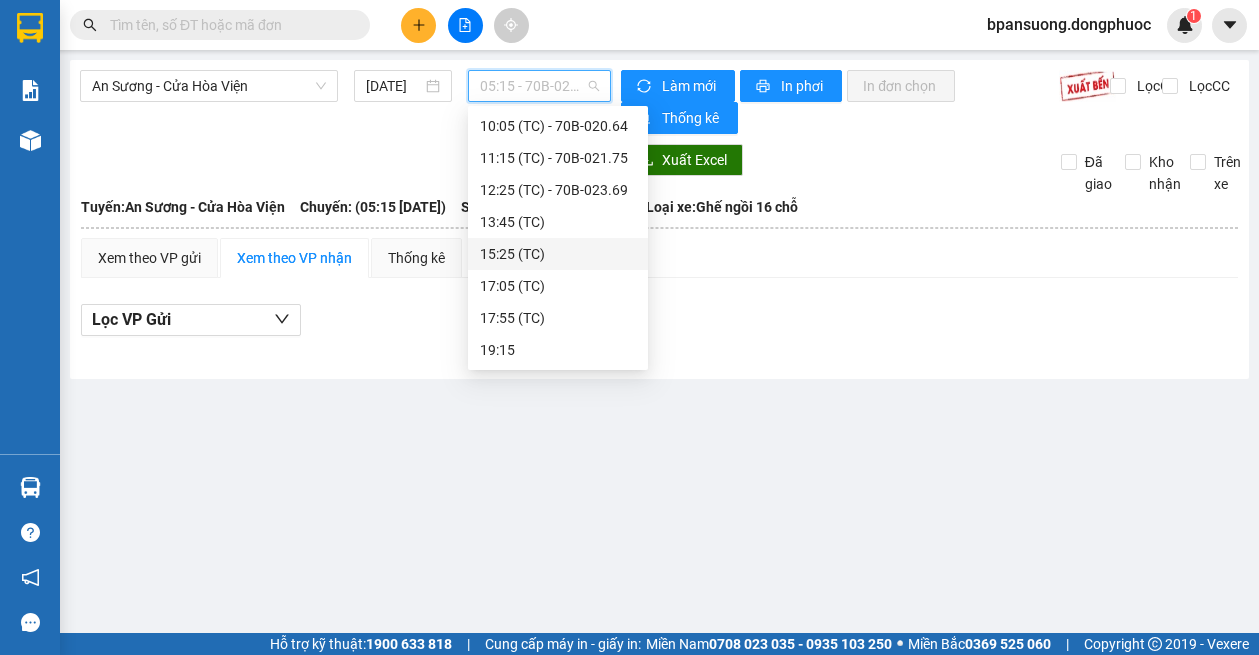 scroll, scrollTop: 0, scrollLeft: 0, axis: both 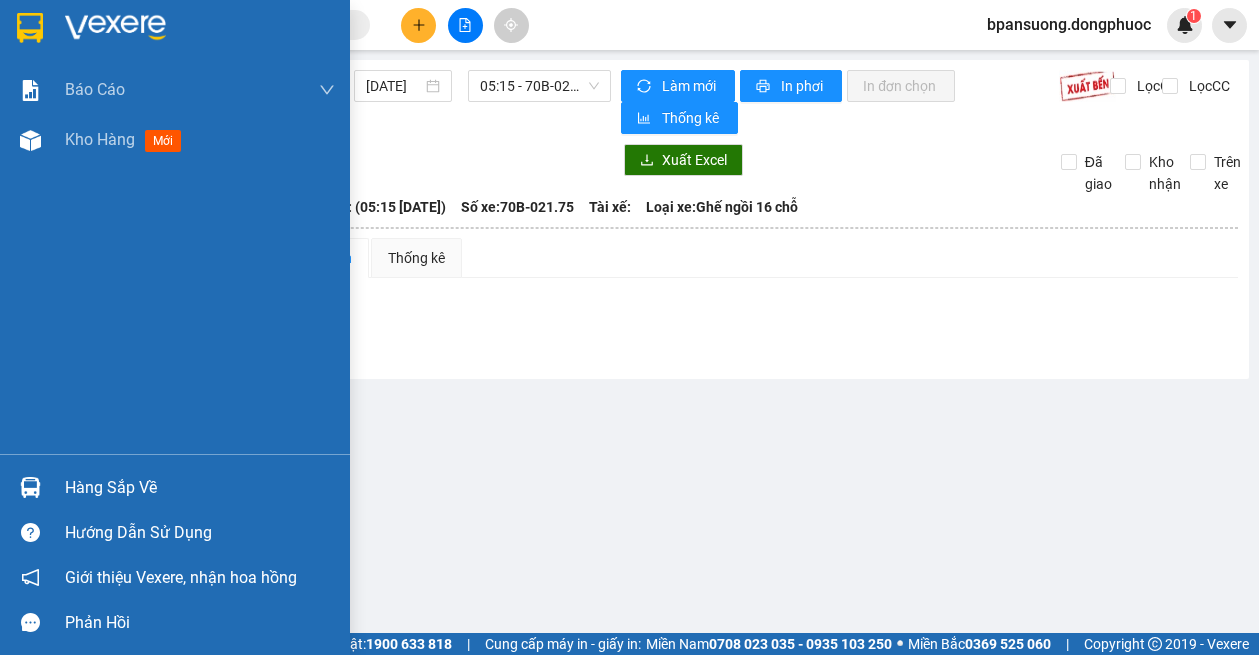 click at bounding box center [30, 487] 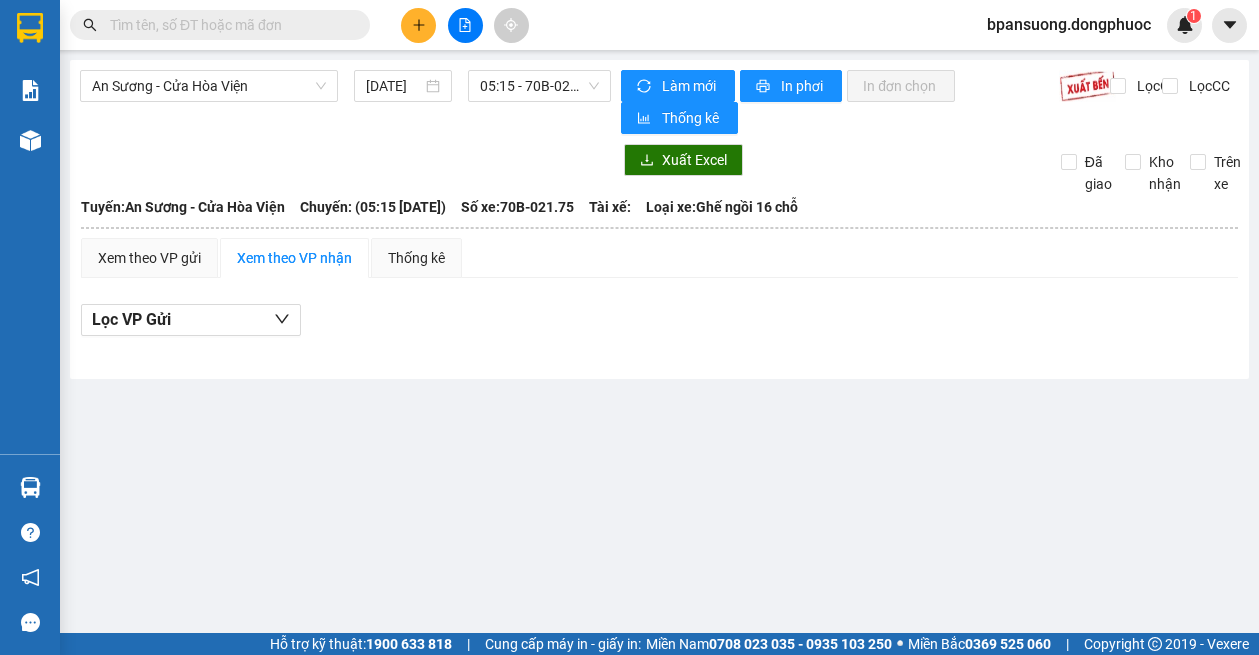 click on "Kết quả tìm kiếm ( 0 )  Bộ lọc  No Data bpansuong.dongphuoc 1     Báo cáo Mẫu 1: Báo cáo dòng tiền theo nhân viên Mẫu 1: Báo cáo dòng tiền theo nhân viên (VP) Mẫu 2: Doanh số tạo đơn theo Văn phòng, nhân viên - Trạm     Kho hàng mới Hàng sắp về Hướng dẫn sử dụng Giới thiệu Vexere, nhận hoa hồng Phản hồi Phần mềm hỗ trợ bạn tốt chứ? An Sương - [GEOGRAPHIC_DATA] [DATE] 05:15     - 70B-021.75  Làm mới In phơi In đơn chọn Thống kê Lọc  CR Lọc  CC Xuất Excel Đã giao Kho nhận Trên xe [GEOGRAPHIC_DATA]   19001152   Bến xe [GEOGRAPHIC_DATA], 01 Võ Văn Truyện, KP 1, Phường 2 06:03 [DATE] Tuyến:  An Sương - [GEOGRAPHIC_DATA]:   (05:15 [DATE]) Số xe:  70B-021.75 Loại xe:  Ghế ngồi 16 chỗ [GEOGRAPHIC_DATA]:  An Sương - Cửa Hòa Viện Chuyến:   (05:15 [DATE]) Số xe:  70B-021.75 Tài xế:  Loại xe:  Ghế ngồi 16 chỗ Xem theo VP gửi Xem theo VP nhận :   0 :" at bounding box center (629, 327) 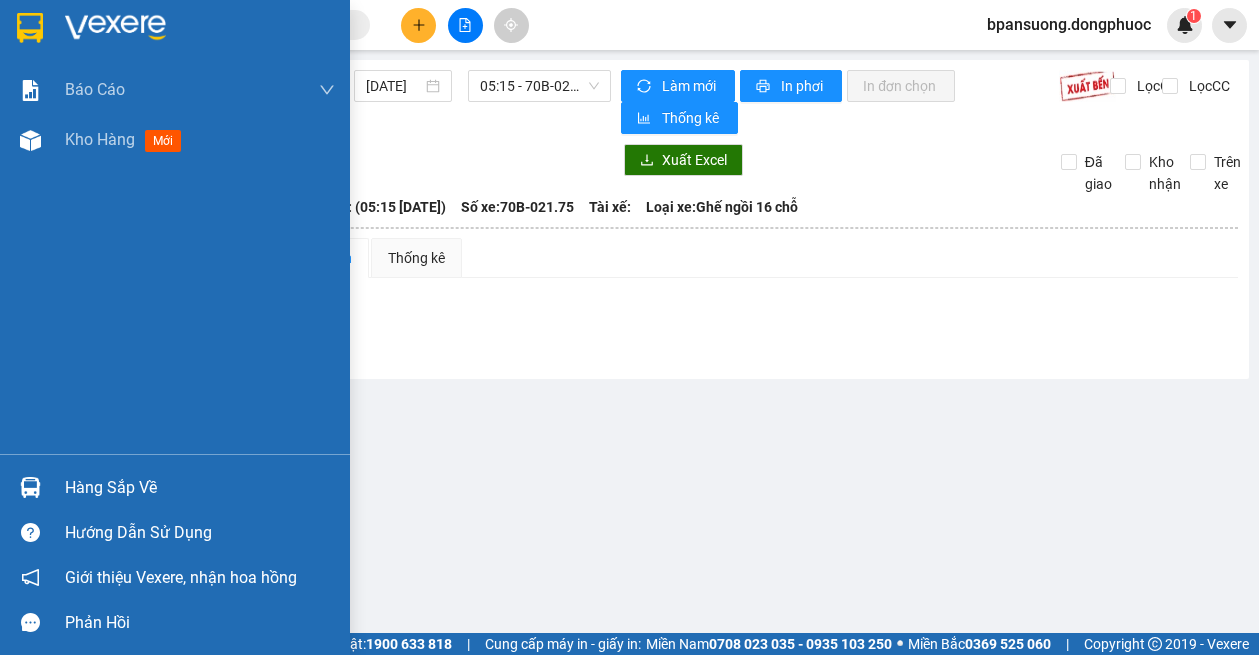click at bounding box center (30, 487) 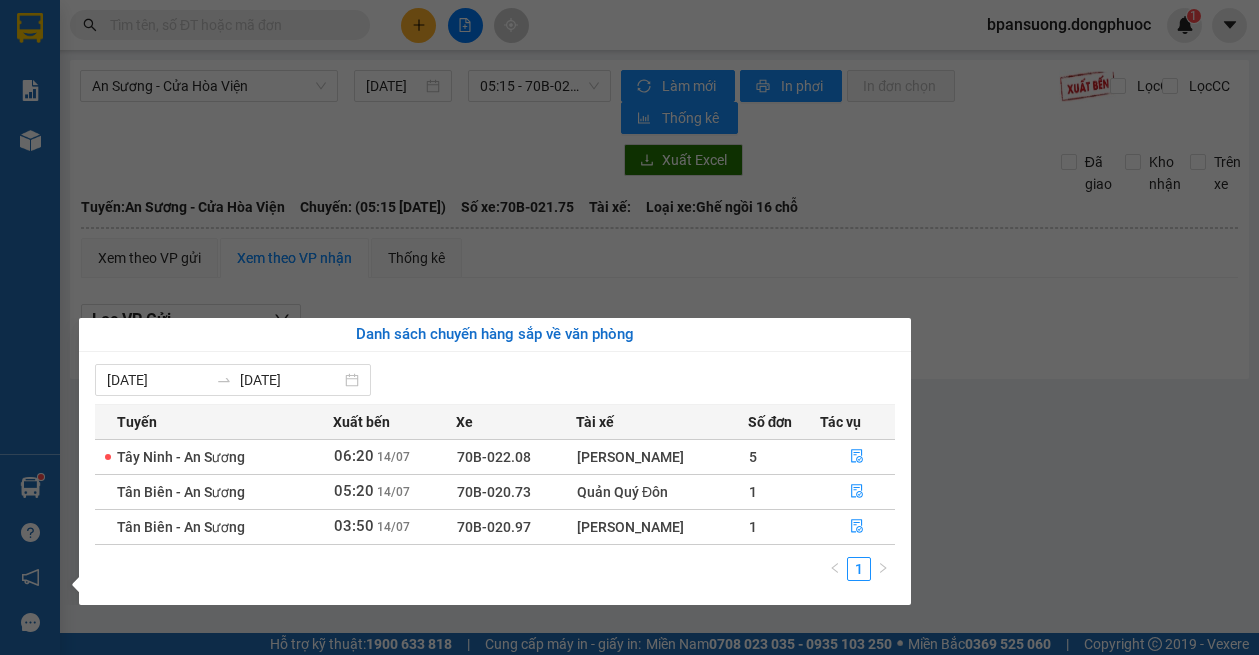 drag, startPoint x: 45, startPoint y: 417, endPoint x: 32, endPoint y: 466, distance: 50.695168 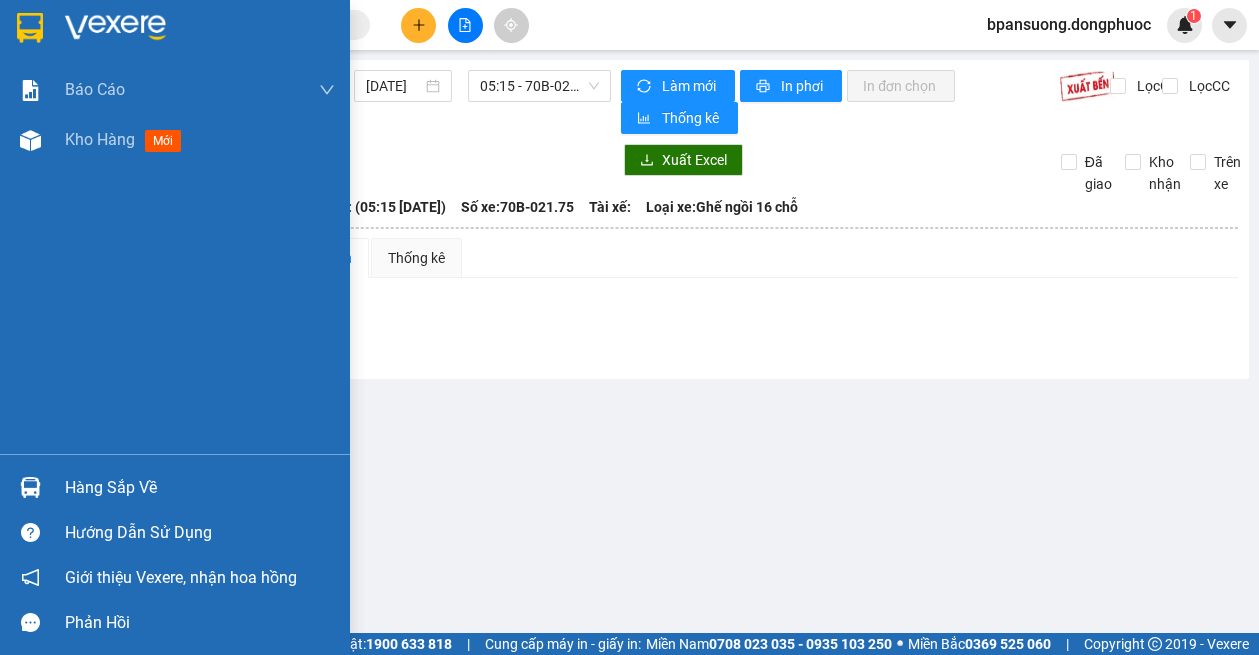 drag, startPoint x: 31, startPoint y: 483, endPoint x: 30, endPoint y: 458, distance: 25.019993 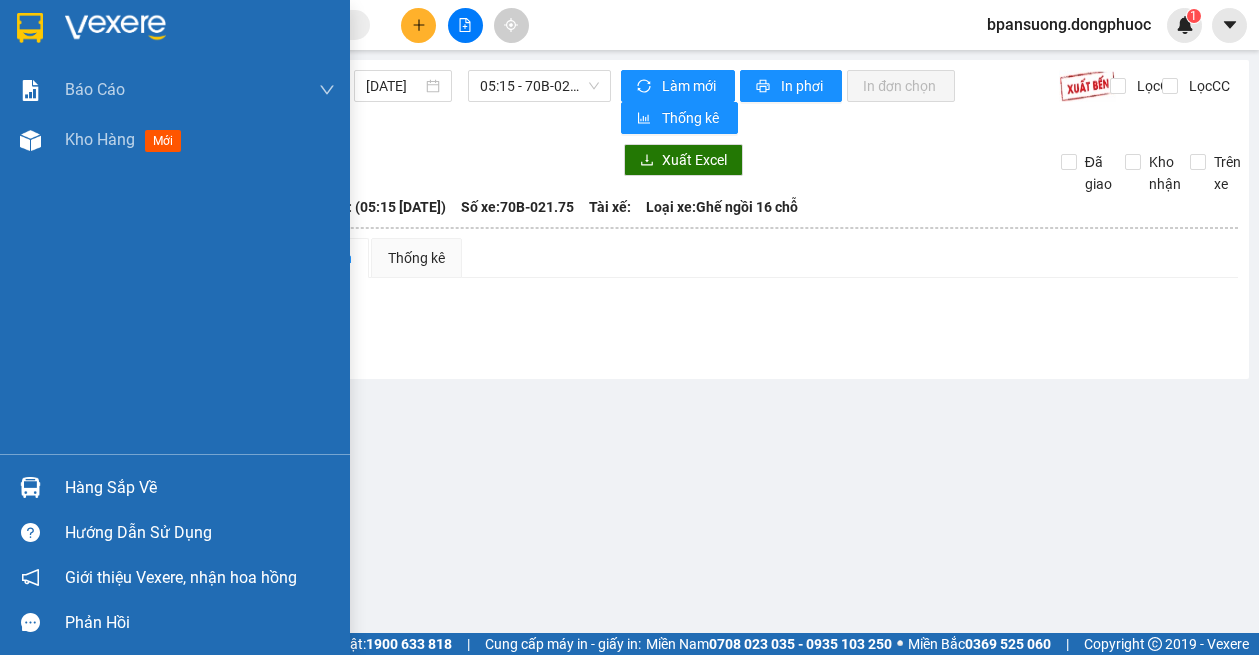 click on "Báo cáo Mẫu 1: Báo cáo dòng tiền theo nhân viên Mẫu 1: Báo cáo dòng tiền theo nhân viên (VP) Mẫu 2: Doanh số tạo đơn theo Văn phòng, nhân viên - Trạm     Kho hàng mới Hàng sắp về Hướng dẫn sử dụng Giới thiệu Vexere, nhận hoa hồng Phản hồi Phần mềm hỗ trợ bạn tốt chứ?" at bounding box center [175, 327] 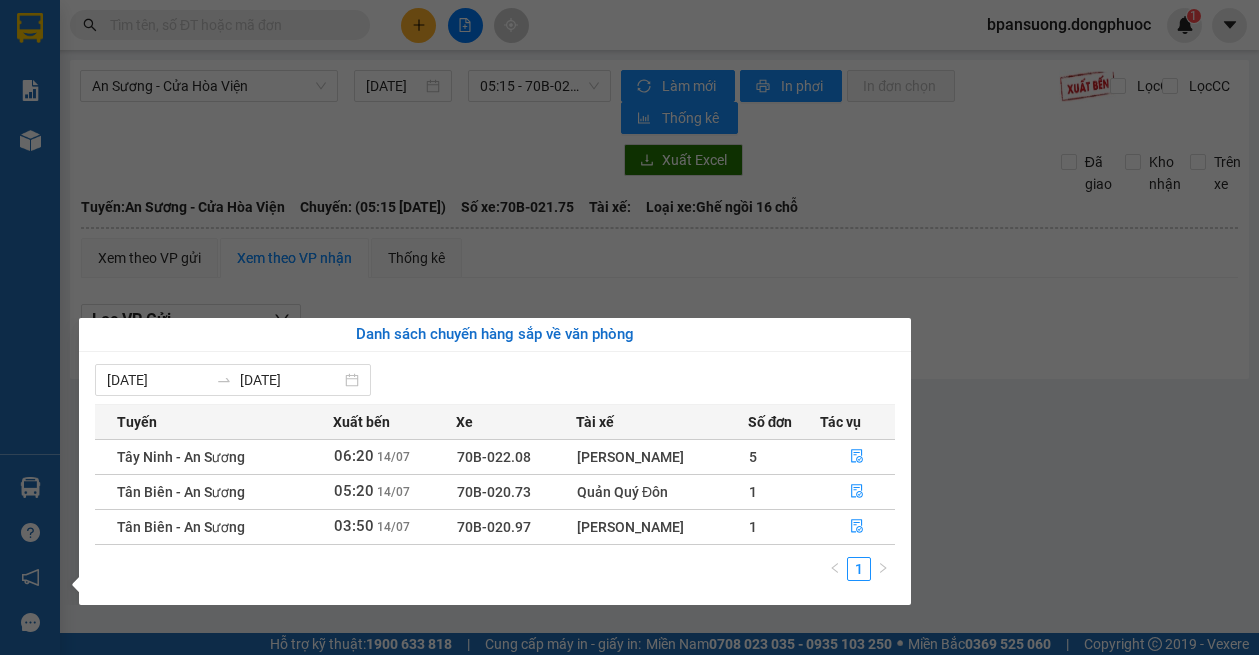click on "Kết quả tìm kiếm ( 0 )  Bộ lọc  No Data bpansuong.dongphuoc 1     Báo cáo Mẫu 1: Báo cáo dòng tiền theo nhân viên Mẫu 1: Báo cáo dòng tiền theo nhân viên (VP) Mẫu 2: Doanh số tạo đơn theo Văn phòng, nhân viên - Trạm     Kho hàng mới Hàng sắp về Hướng dẫn sử dụng Giới thiệu Vexere, nhận hoa hồng Phản hồi Phần mềm hỗ trợ bạn tốt chứ? An Sương - [GEOGRAPHIC_DATA] [DATE] 05:15     - 70B-021.75  Làm mới In phơi In đơn chọn Thống kê Lọc  CR Lọc  CC Xuất Excel Đã giao Kho nhận Trên xe [GEOGRAPHIC_DATA]   19001152   Bến xe [GEOGRAPHIC_DATA], 01 Võ Văn Truyện, KP 1, Phường 2 06:03 [DATE] Tuyến:  An Sương - [GEOGRAPHIC_DATA]:   (05:15 [DATE]) Số xe:  70B-021.75 Loại xe:  Ghế ngồi 16 chỗ [GEOGRAPHIC_DATA]:  An Sương - Cửa Hòa Viện Chuyến:   (05:15 [DATE]) Số xe:  70B-021.75 Tài xế:  Loại xe:  Ghế ngồi 16 chỗ Xem theo VP gửi Xem theo VP nhận :   0 :" at bounding box center [629, 327] 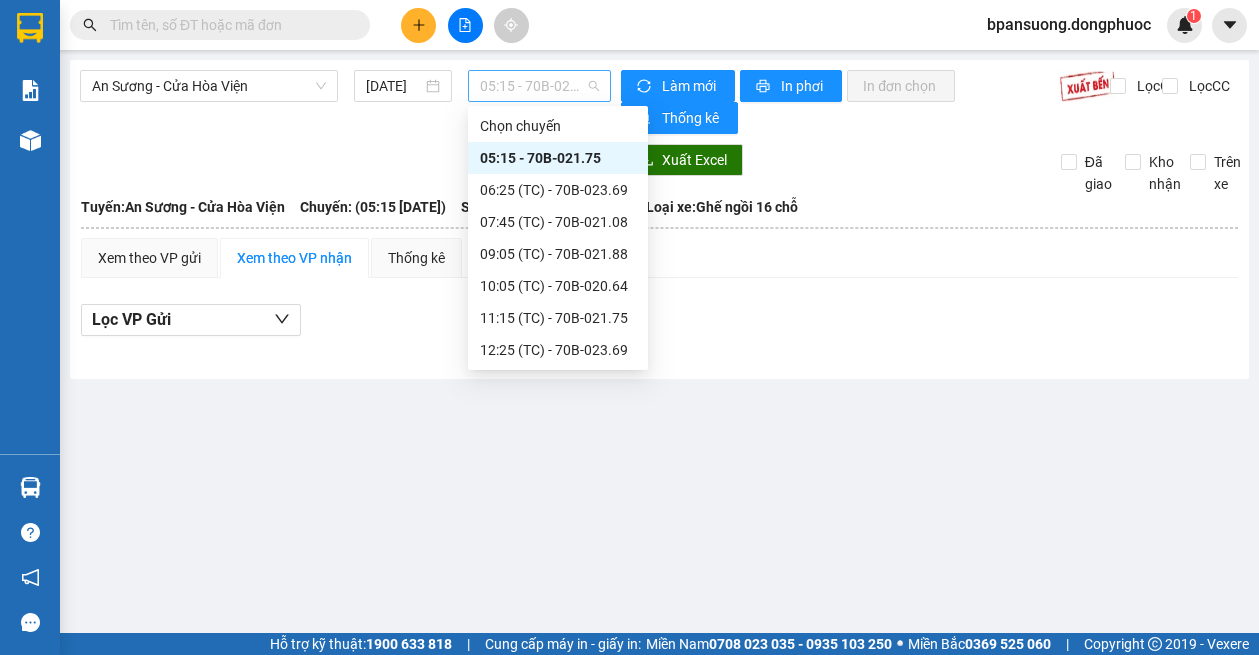 click on "05:15     - 70B-021.75" at bounding box center [540, 86] 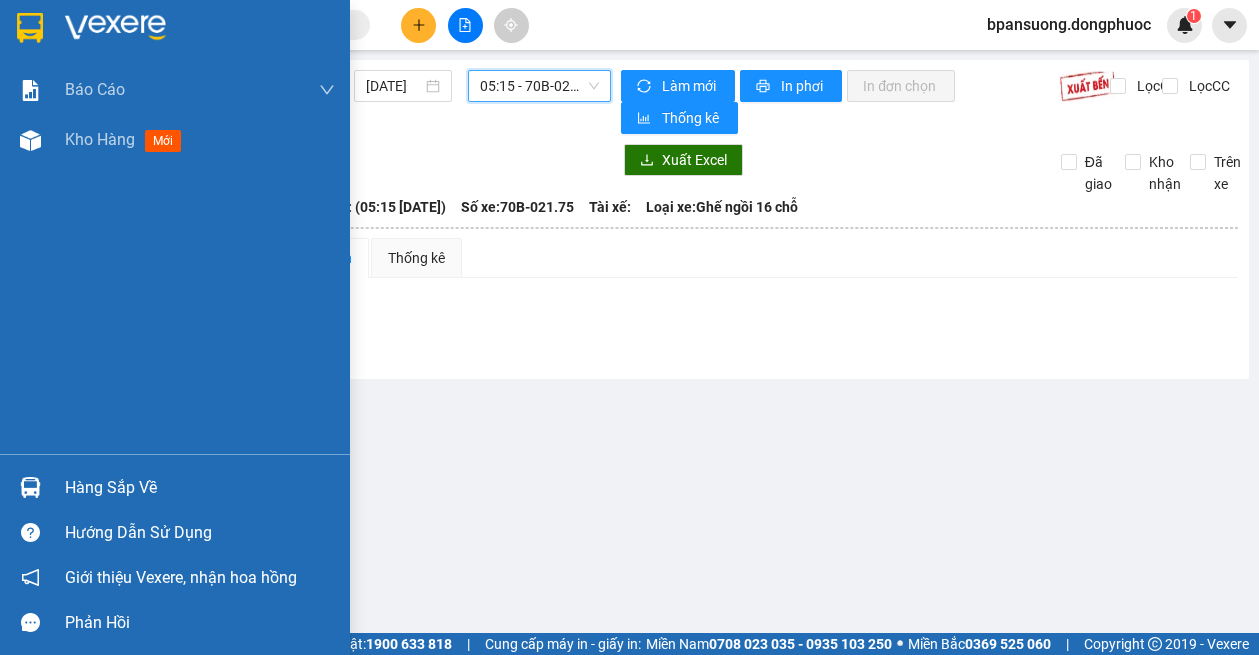 drag, startPoint x: 18, startPoint y: 473, endPoint x: 39, endPoint y: 426, distance: 51.47815 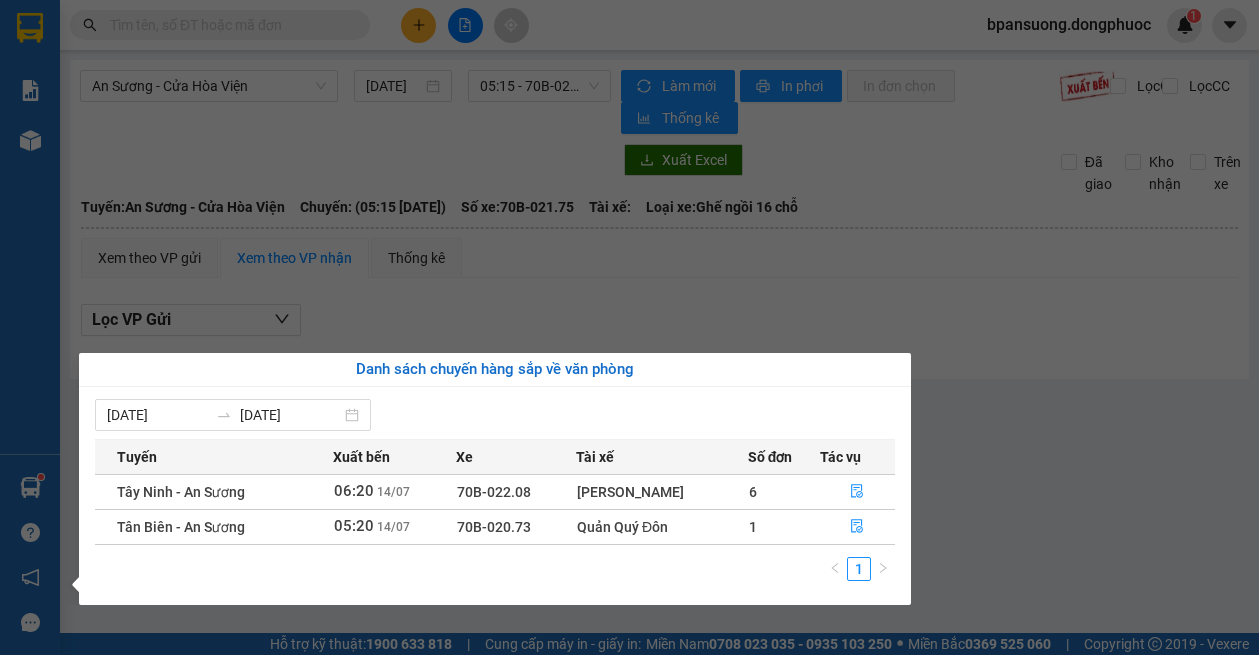 click on "Báo cáo Mẫu 1: Báo cáo dòng tiền theo nhân viên Mẫu 1: Báo cáo dòng tiền theo nhân viên (VP) Mẫu 2: Doanh số tạo đơn theo Văn phòng, nhân viên - Trạm     Kho hàng mới Hàng sắp về Hướng dẫn sử dụng Giới thiệu Vexere, nhận hoa hồng Phản hồi Phần mềm hỗ trợ bạn tốt chứ?" at bounding box center [30, 327] 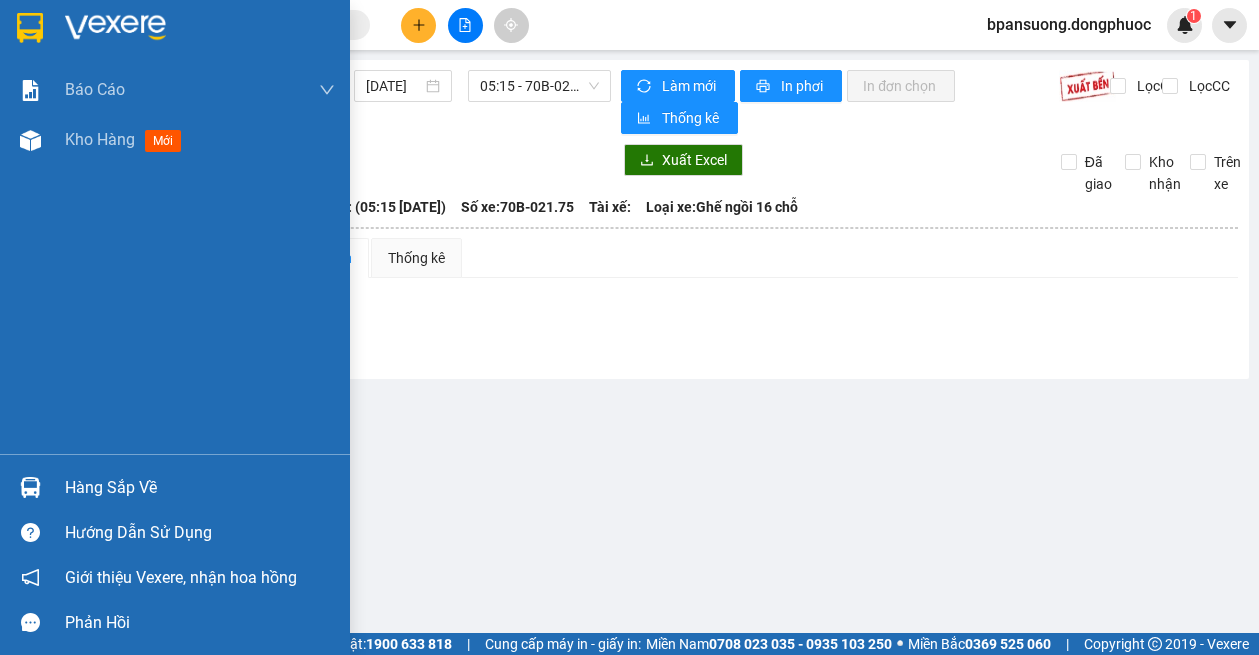 click at bounding box center (30, 487) 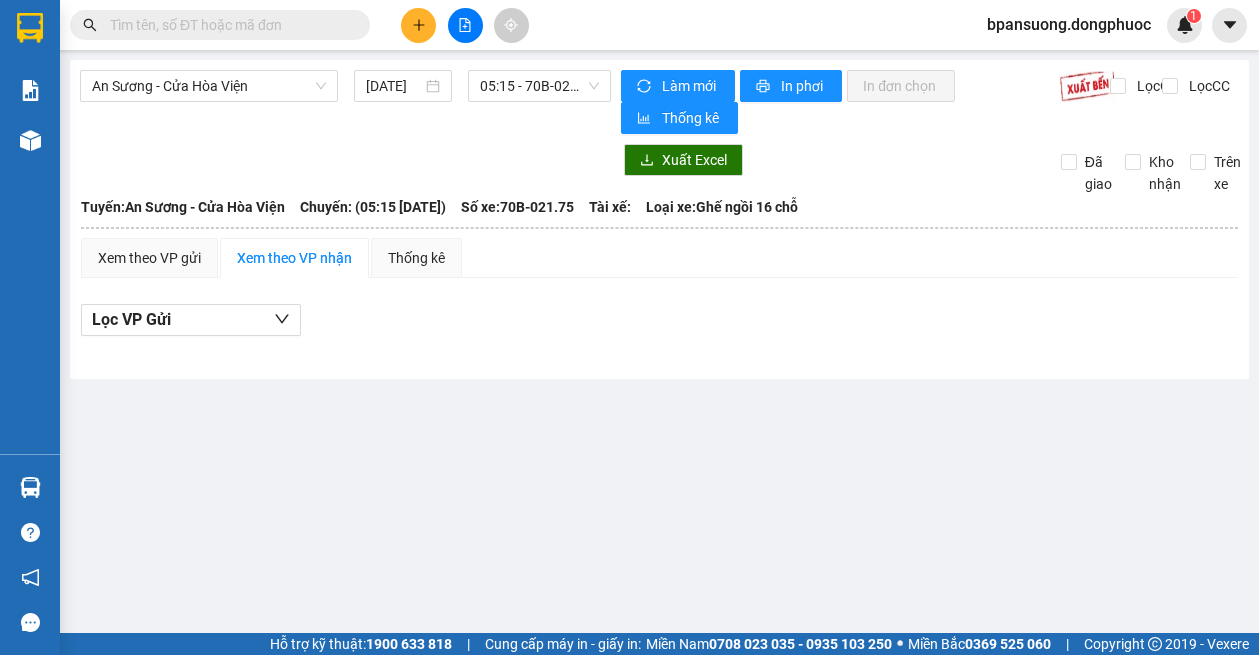 click on "Kết quả tìm kiếm ( 0 )  Bộ lọc  No Data bpansuong.dongphuoc 1     Báo cáo Mẫu 1: Báo cáo dòng tiền theo nhân viên Mẫu 1: Báo cáo dòng tiền theo nhân viên (VP) Mẫu 2: Doanh số tạo đơn theo Văn phòng, nhân viên - Trạm     Kho hàng mới Hàng sắp về Hướng dẫn sử dụng Giới thiệu Vexere, nhận hoa hồng Phản hồi Phần mềm hỗ trợ bạn tốt chứ? An Sương - [GEOGRAPHIC_DATA] [DATE] 05:15     - 70B-021.75  Làm mới In phơi In đơn chọn Thống kê Lọc  CR Lọc  CC Xuất Excel Đã giao Kho nhận Trên xe [GEOGRAPHIC_DATA]   19001152   Bến xe [GEOGRAPHIC_DATA], 01 Võ Văn Truyện, KP 1, Phường 2 06:03 [DATE] Tuyến:  An Sương - [GEOGRAPHIC_DATA]:   (05:15 [DATE]) Số xe:  70B-021.75 Loại xe:  Ghế ngồi 16 chỗ [GEOGRAPHIC_DATA]:  An Sương - Cửa Hòa Viện Chuyến:   (05:15 [DATE]) Số xe:  70B-021.75 Tài xế:  Loại xe:  Ghế ngồi 16 chỗ Xem theo VP gửi Xem theo VP nhận :   0 :" at bounding box center (629, 327) 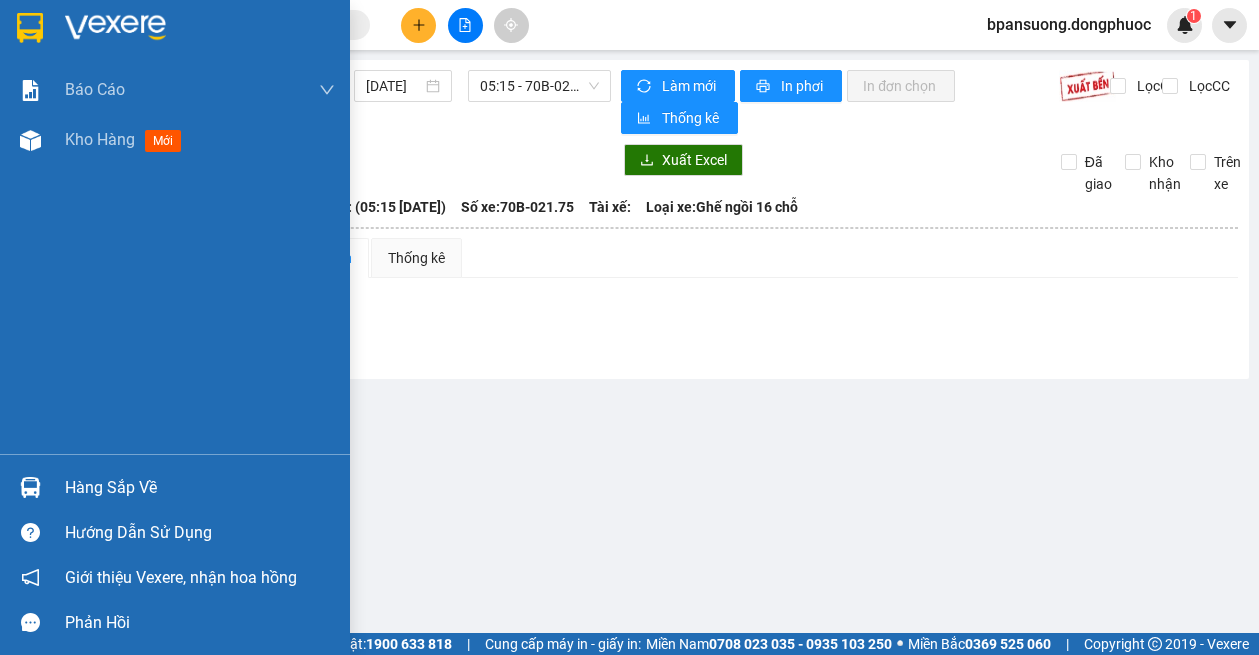 click at bounding box center [30, 487] 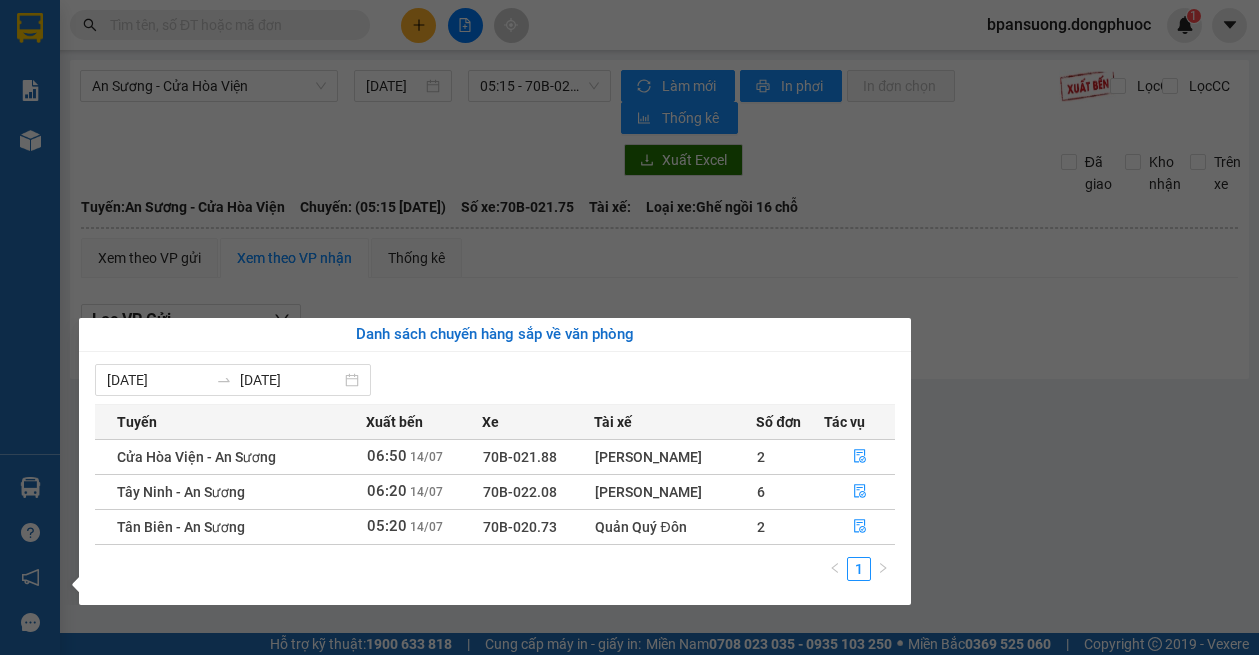 click on "Kết quả tìm kiếm ( 0 )  Bộ lọc  No Data bpansuong.dongphuoc 1     Báo cáo Mẫu 1: Báo cáo dòng tiền theo nhân viên Mẫu 1: Báo cáo dòng tiền theo nhân viên (VP) Mẫu 2: Doanh số tạo đơn theo Văn phòng, nhân viên - Trạm     Kho hàng mới Hàng sắp về Hướng dẫn sử dụng Giới thiệu Vexere, nhận hoa hồng Phản hồi Phần mềm hỗ trợ bạn tốt chứ? An Sương - [GEOGRAPHIC_DATA] [DATE] 05:15     - 70B-021.75  Làm mới In phơi In đơn chọn Thống kê Lọc  CR Lọc  CC Xuất Excel Đã giao Kho nhận Trên xe [GEOGRAPHIC_DATA]   19001152   Bến xe [GEOGRAPHIC_DATA], 01 Võ Văn Truyện, KP 1, Phường 2 06:03 [DATE] Tuyến:  An Sương - [GEOGRAPHIC_DATA]:   (05:15 [DATE]) Số xe:  70B-021.75 Loại xe:  Ghế ngồi 16 chỗ [GEOGRAPHIC_DATA]:  An Sương - Cửa Hòa Viện Chuyến:   (05:15 [DATE]) Số xe:  70B-021.75 Tài xế:  Loại xe:  Ghế ngồi 16 chỗ Xem theo VP gửi Xem theo VP nhận :   0 :" at bounding box center [629, 327] 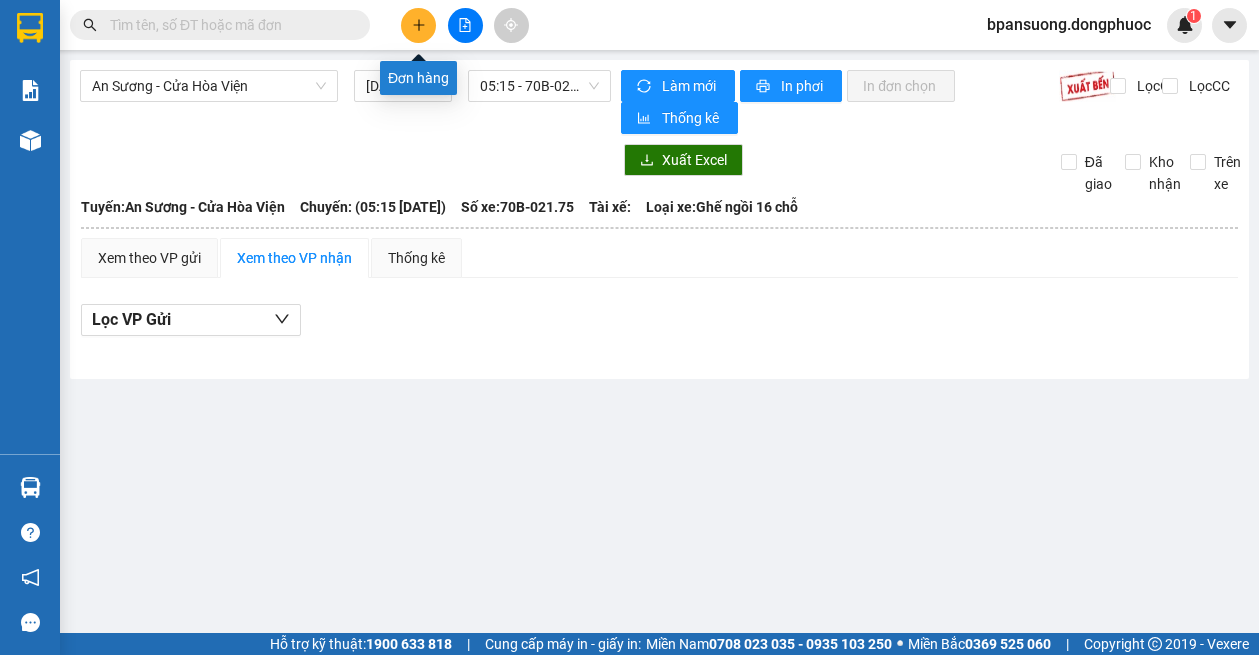 click at bounding box center (418, 25) 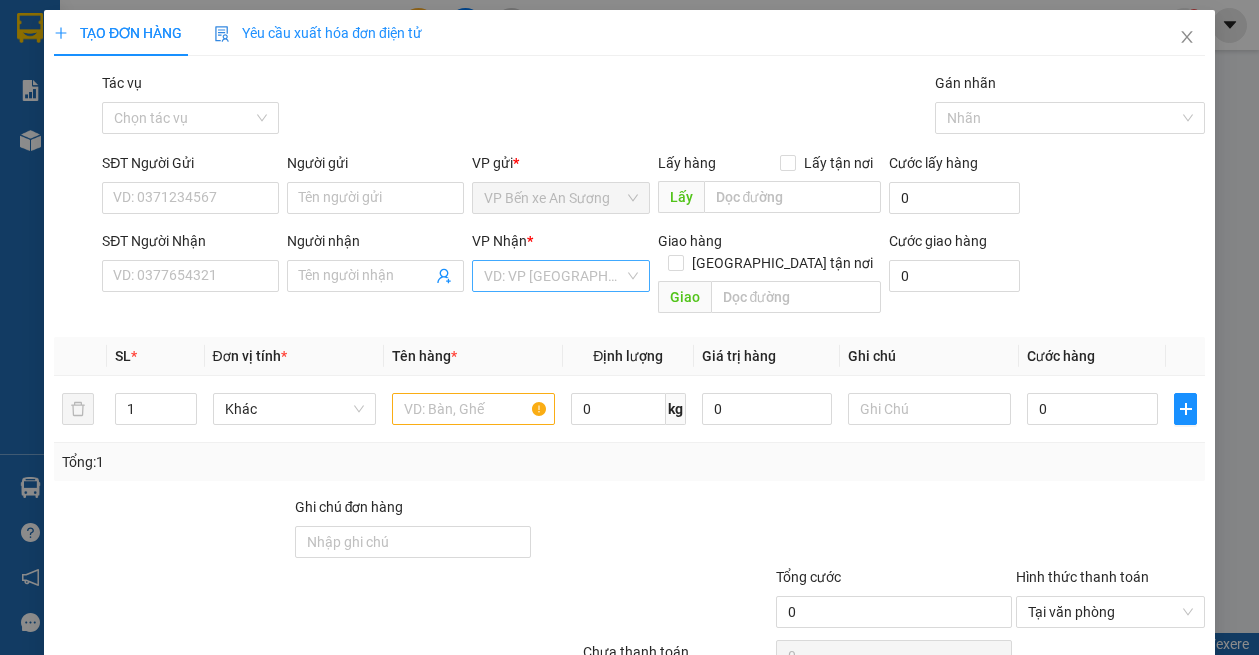 click at bounding box center [553, 276] 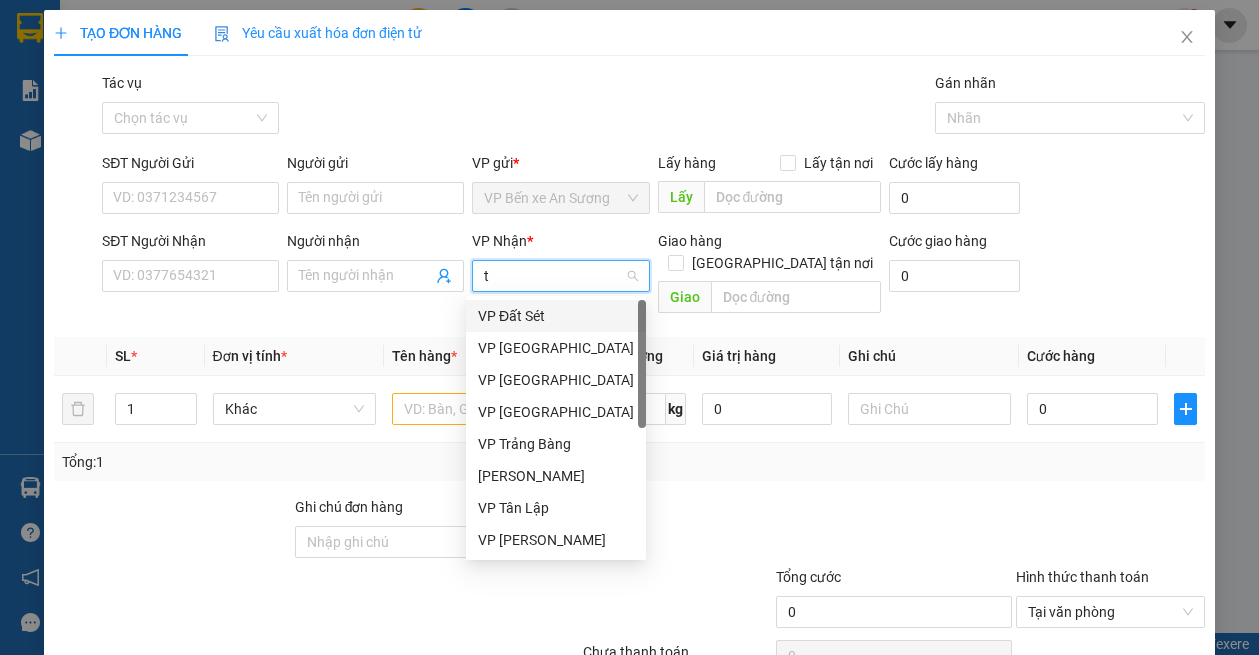 type on "tn" 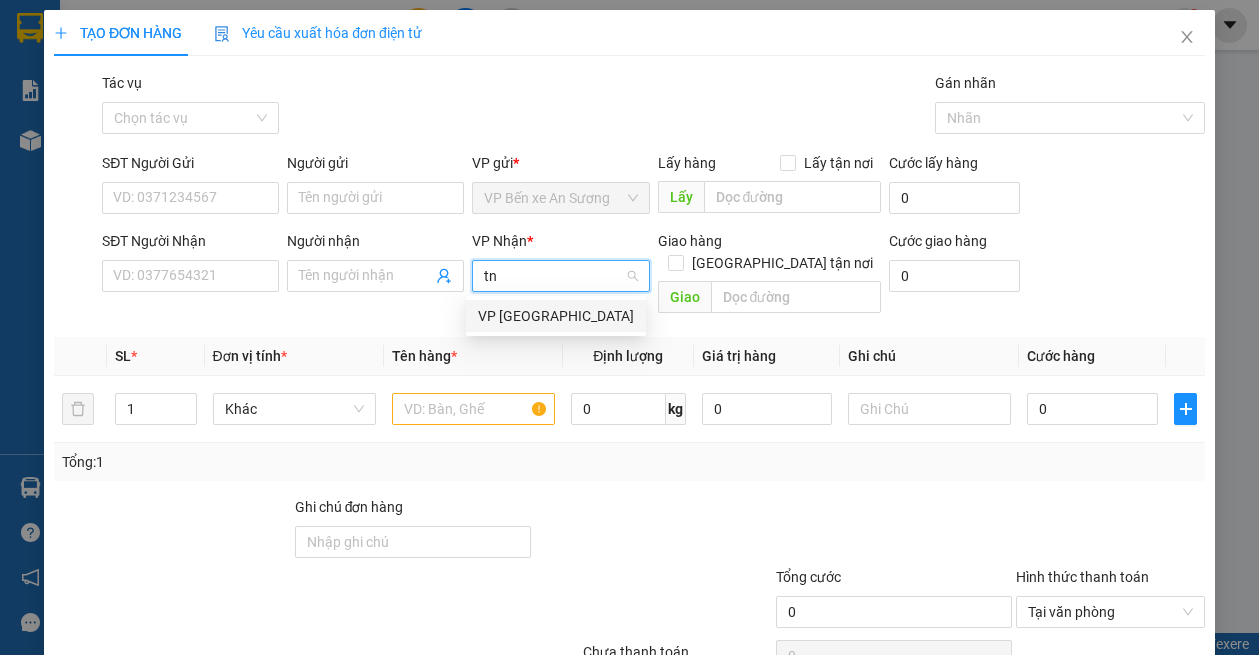 click on "VP [GEOGRAPHIC_DATA]" at bounding box center [556, 316] 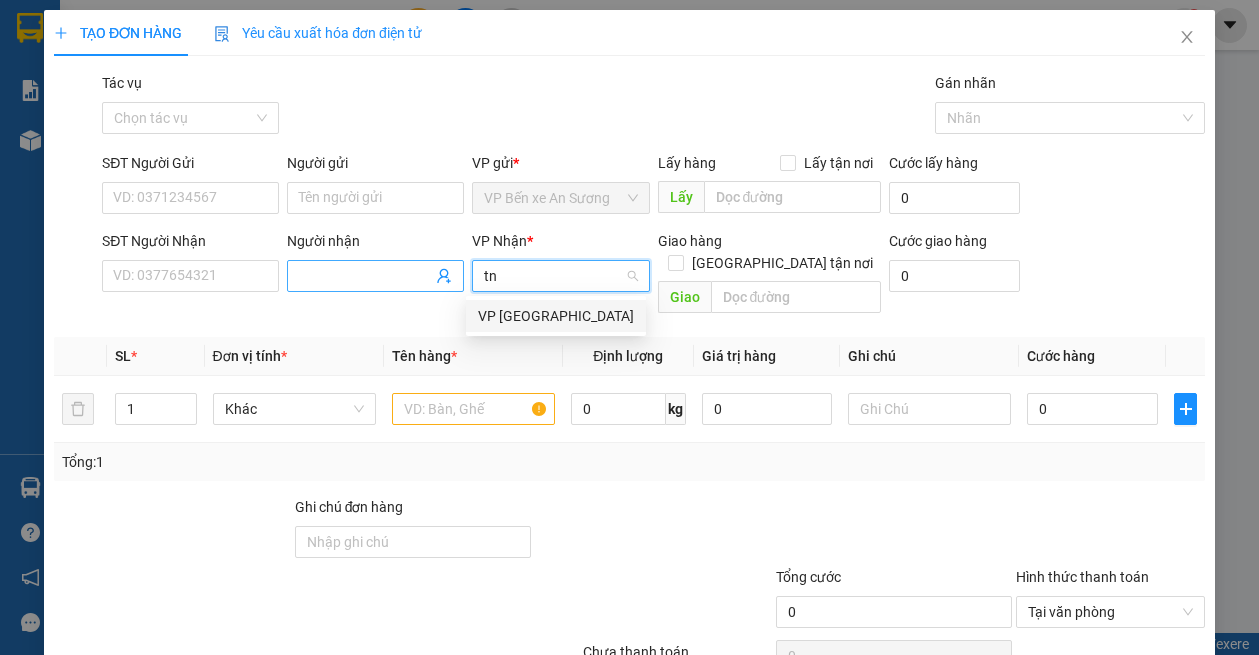 type 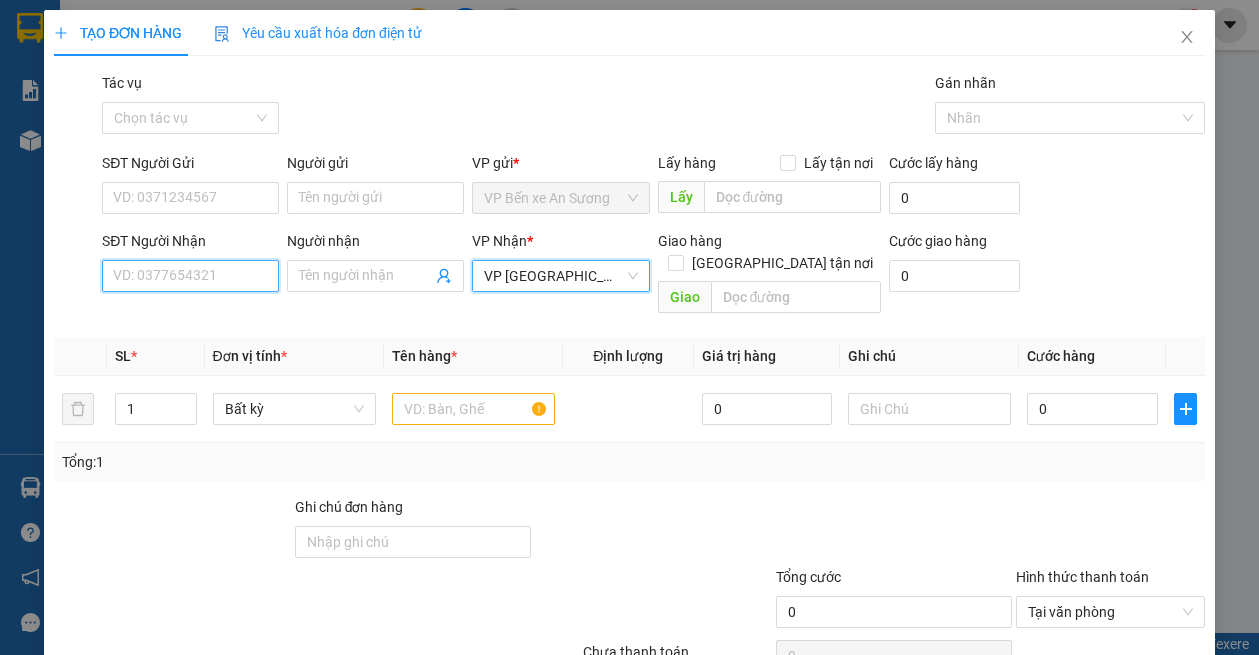 click on "SĐT Người Nhận" at bounding box center (190, 276) 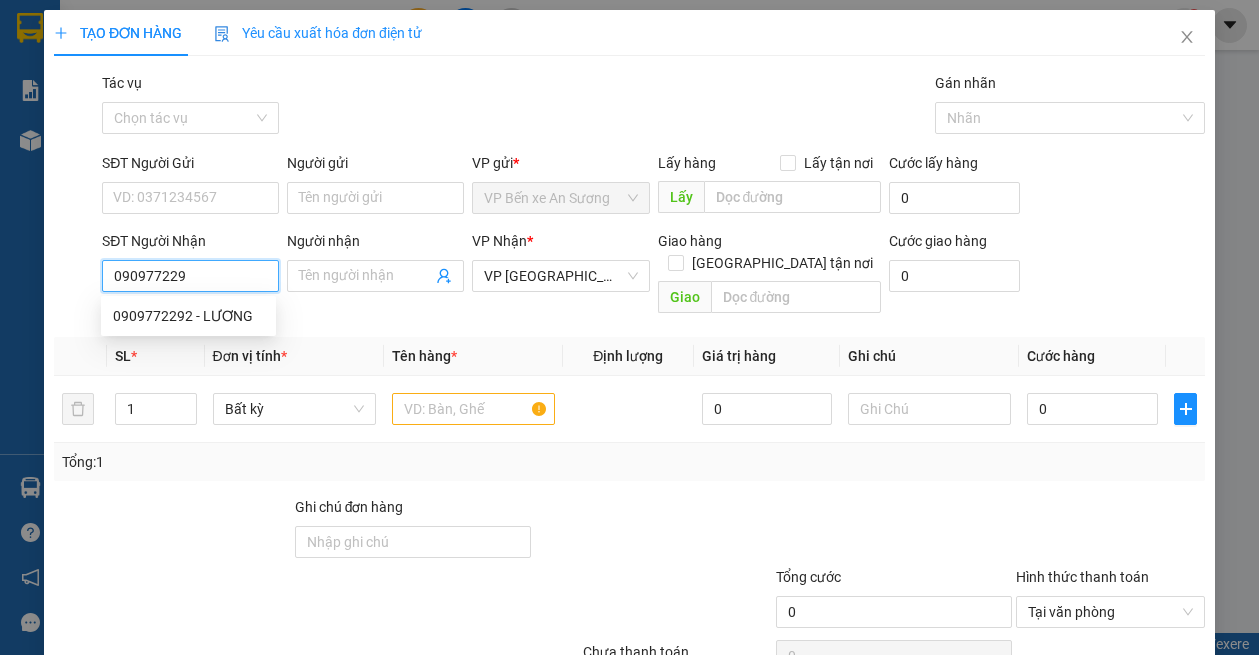 type on "0909772292" 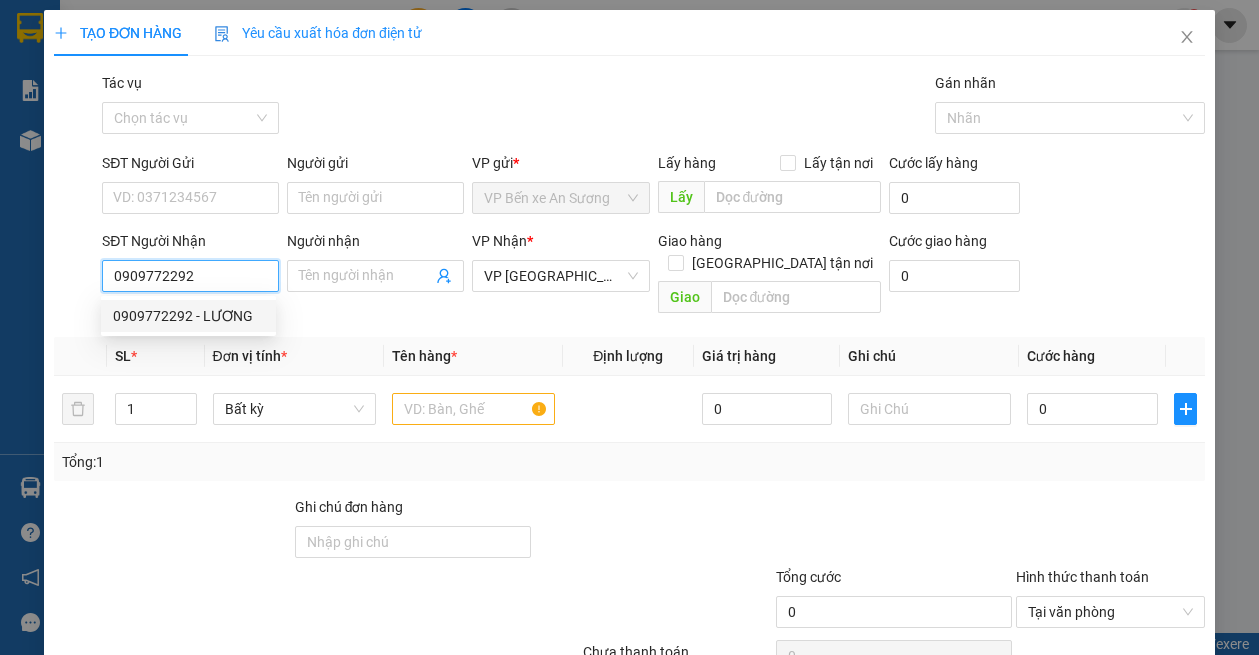click on "0909772292 - LƯƠNG" at bounding box center [188, 316] 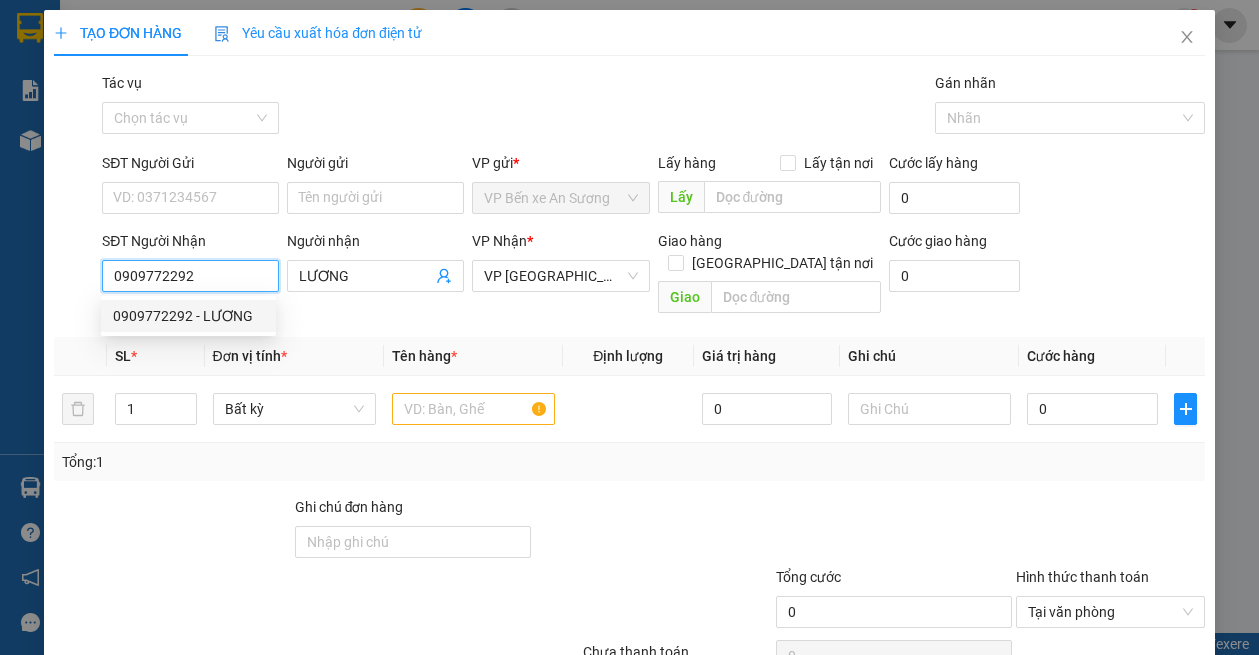 type on "20.000" 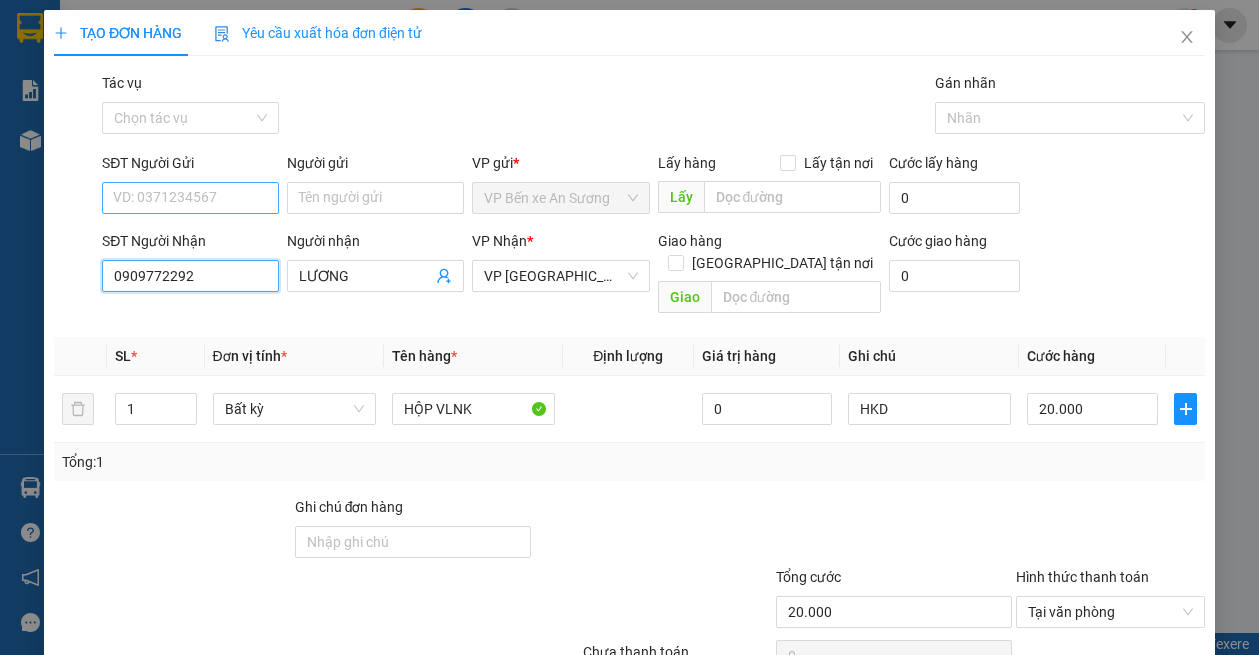 type on "0909772292" 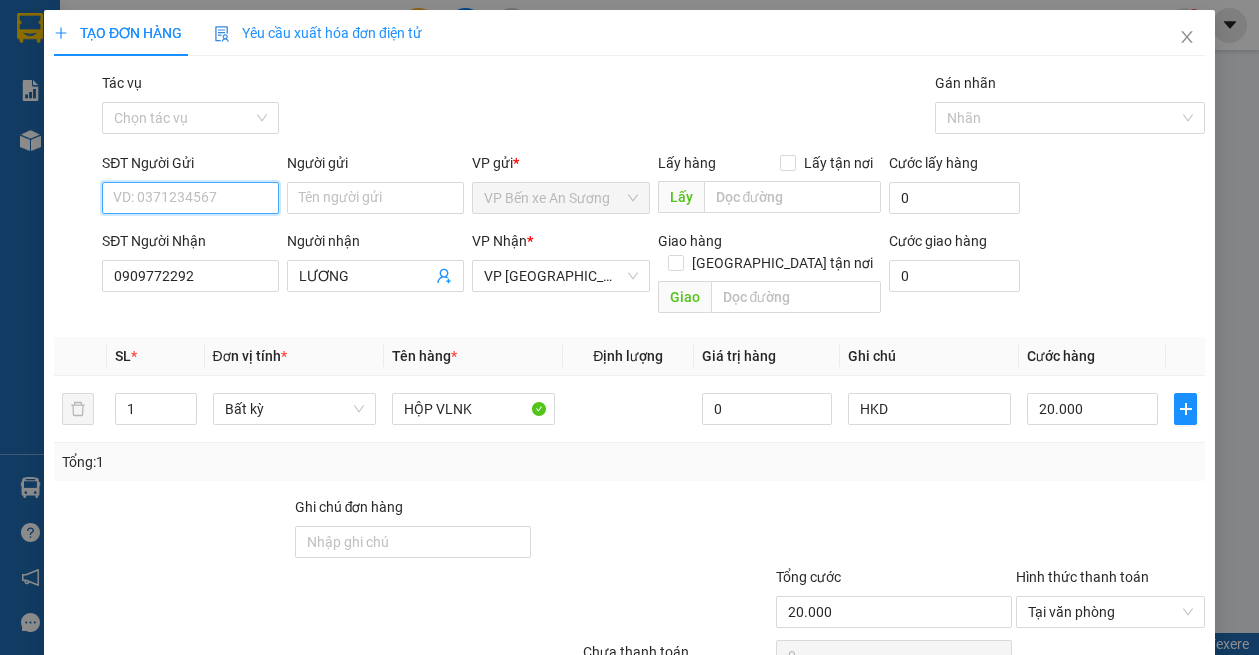 click on "SĐT Người Gửi" at bounding box center (190, 198) 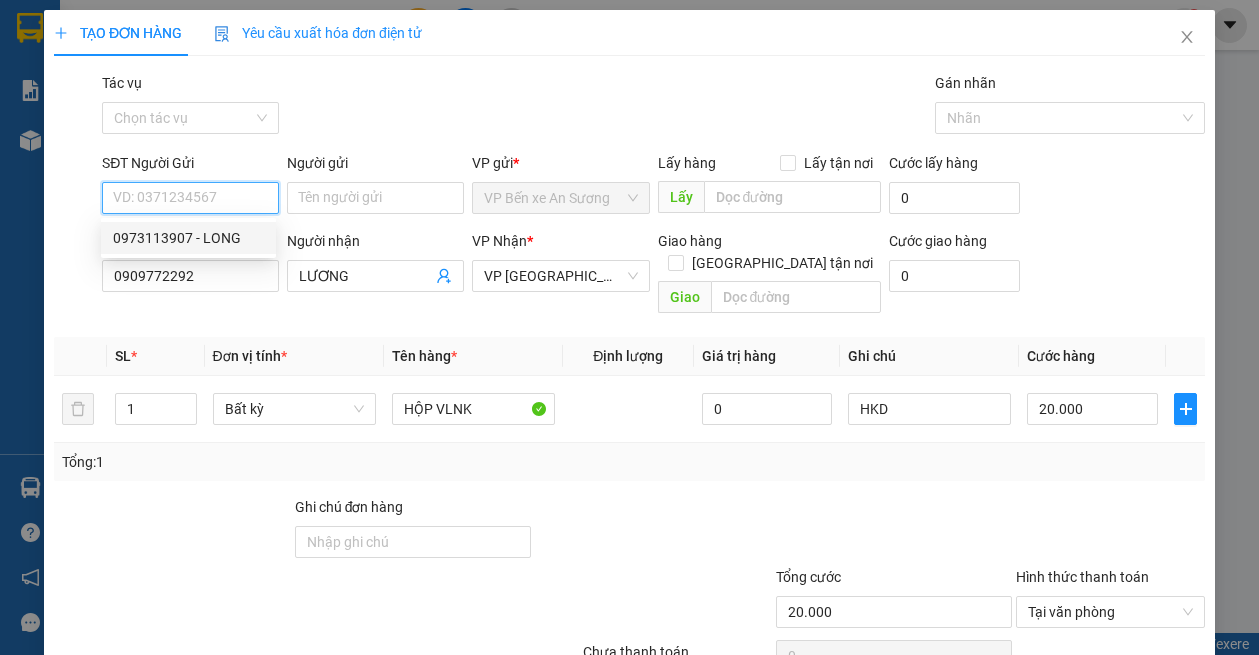 click on "0973113907 - LONG" at bounding box center [188, 238] 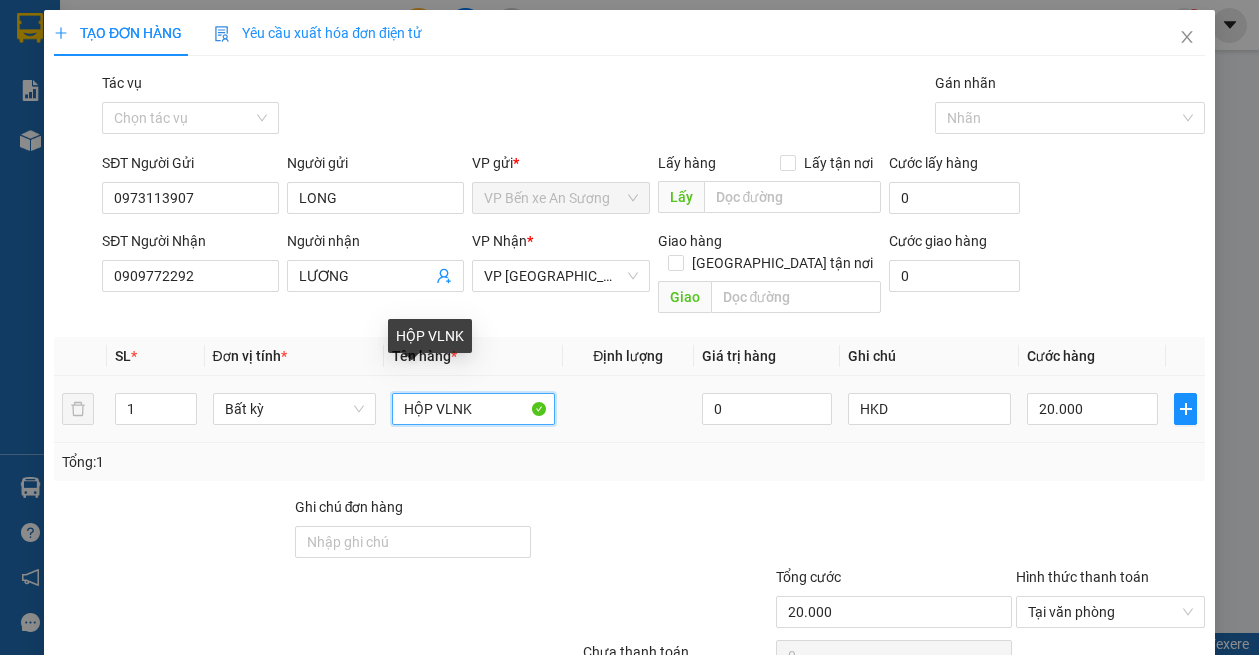 click on "HỘP VLNK" at bounding box center (473, 409) 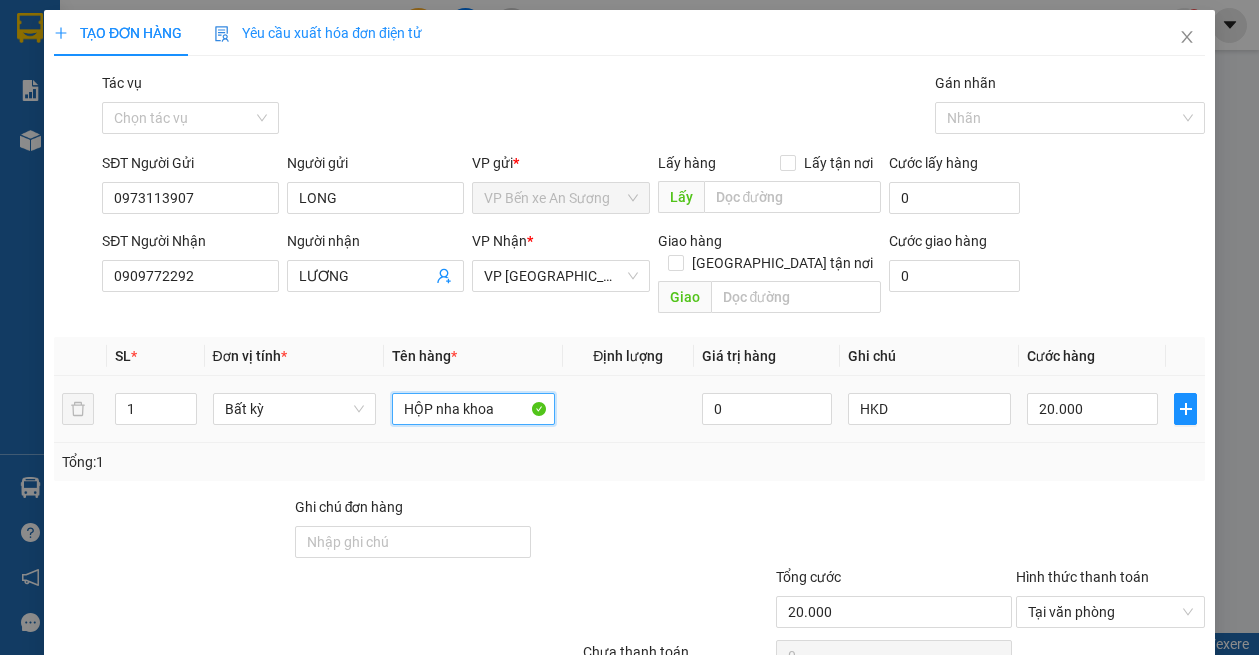 type on "HỘP nha khoa" 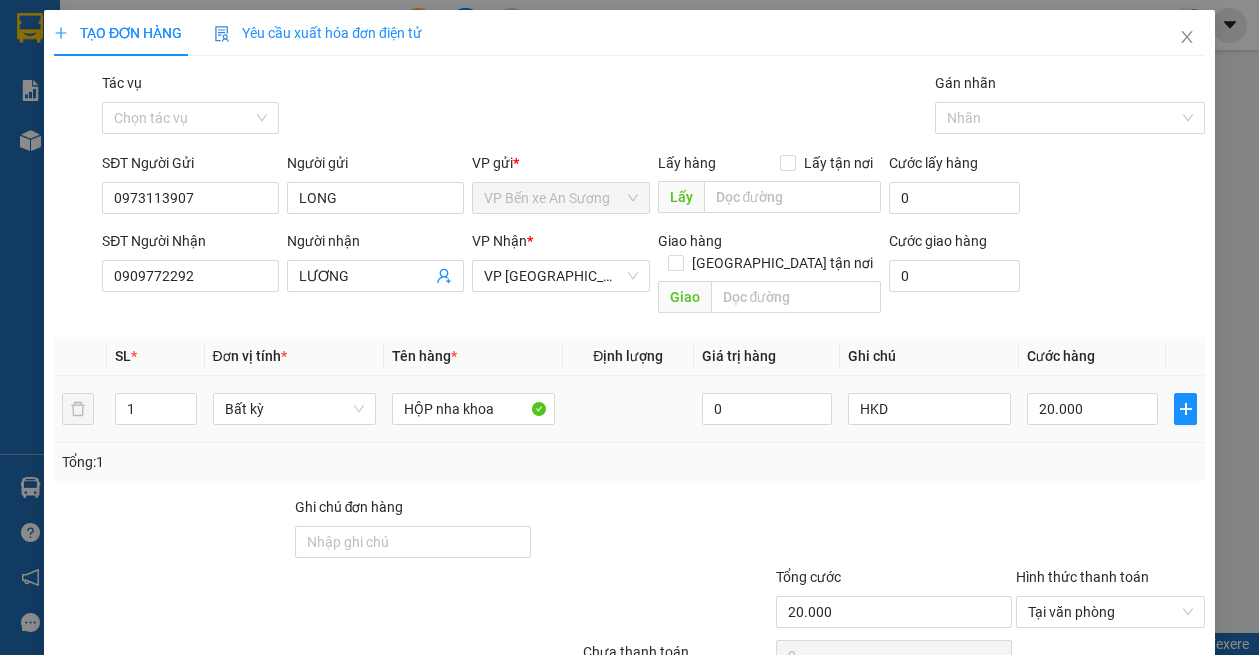 click on "0" at bounding box center (767, 409) 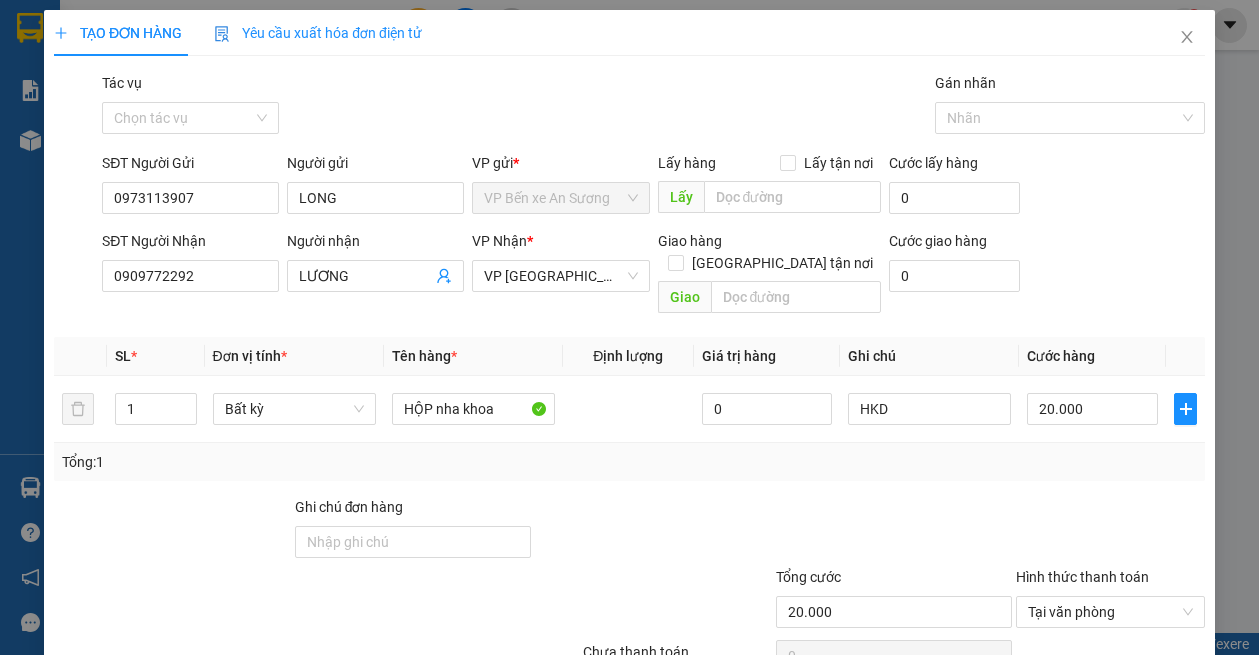 scroll, scrollTop: 85, scrollLeft: 0, axis: vertical 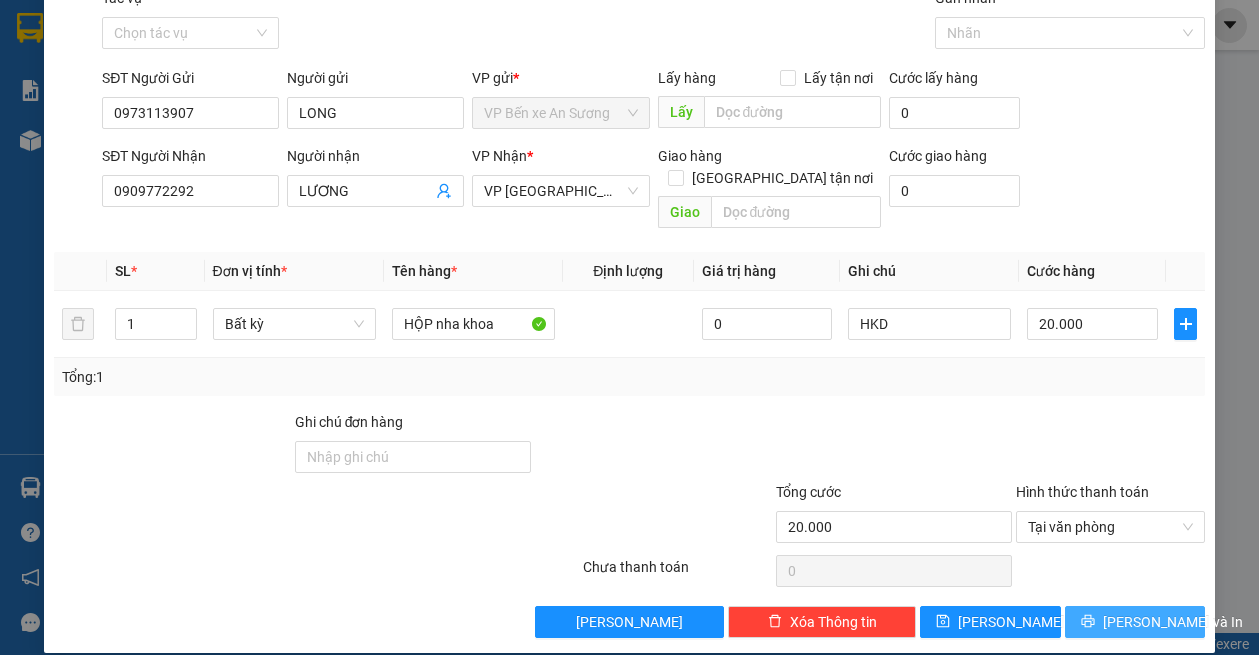 click on "[PERSON_NAME] và In" at bounding box center [1173, 622] 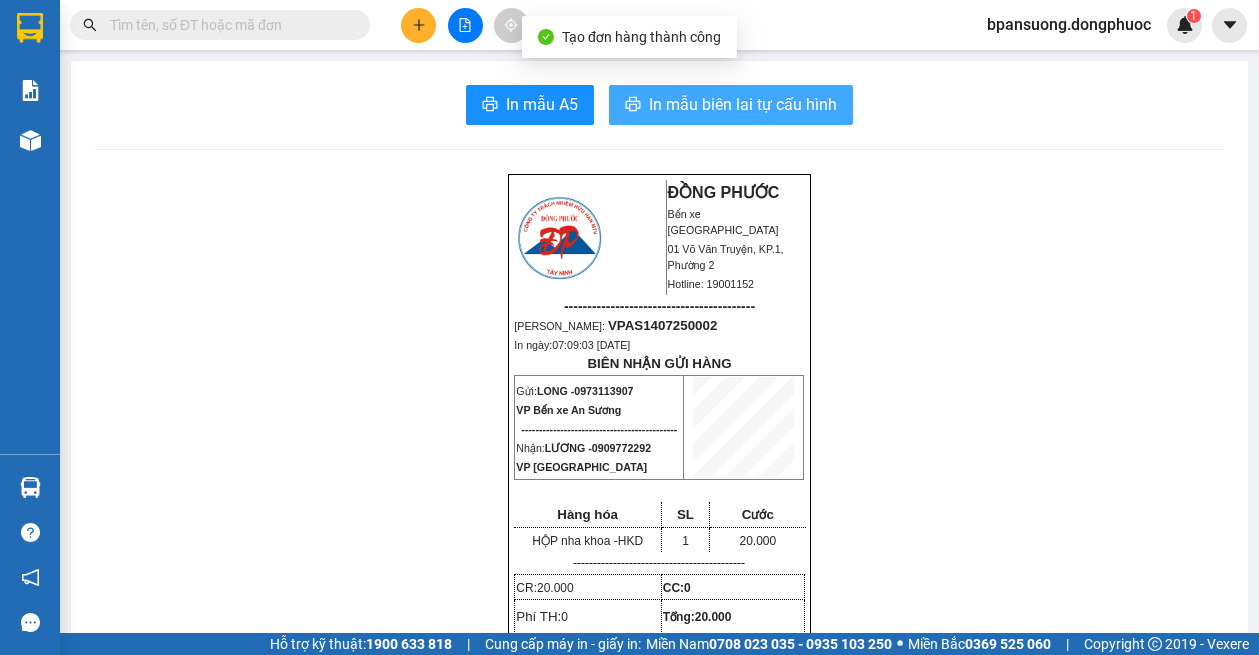 click on "In mẫu biên lai tự cấu hình" at bounding box center (743, 104) 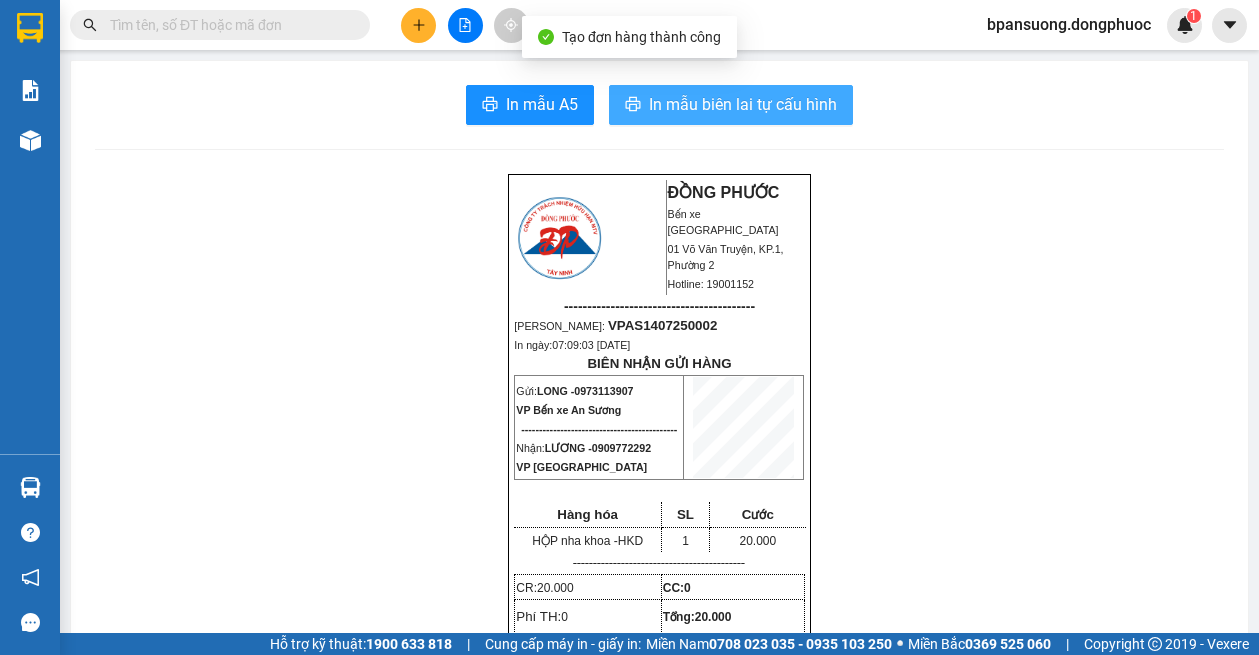 scroll, scrollTop: 0, scrollLeft: 0, axis: both 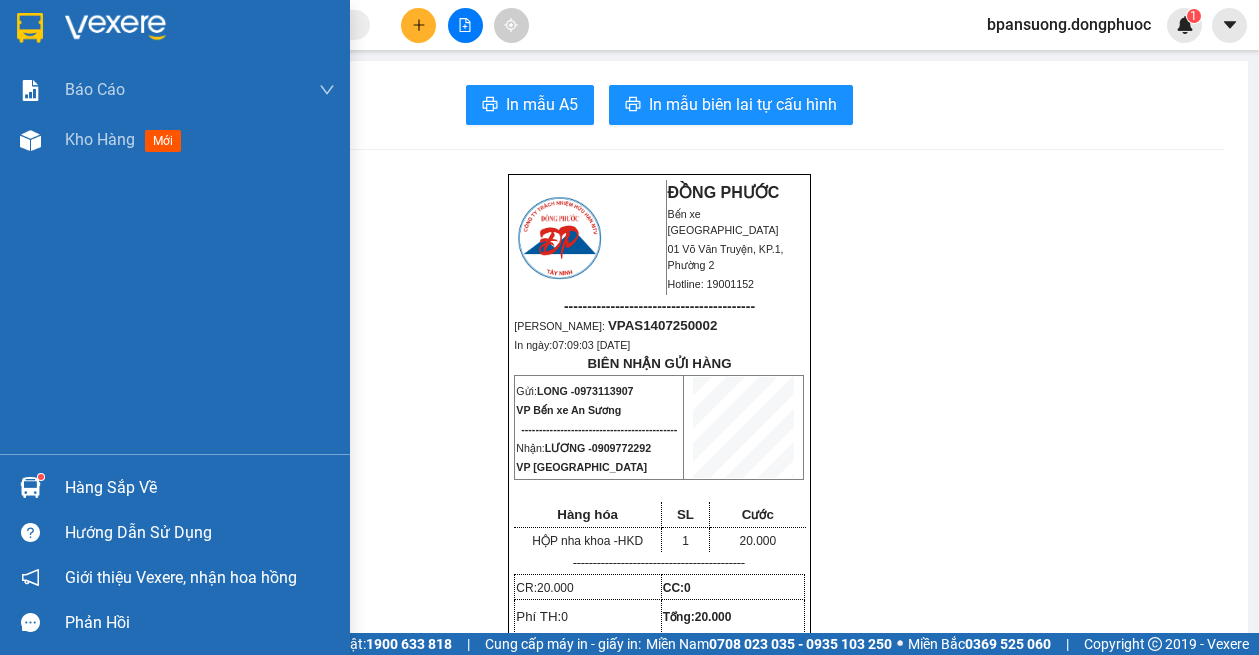 click at bounding box center (30, 487) 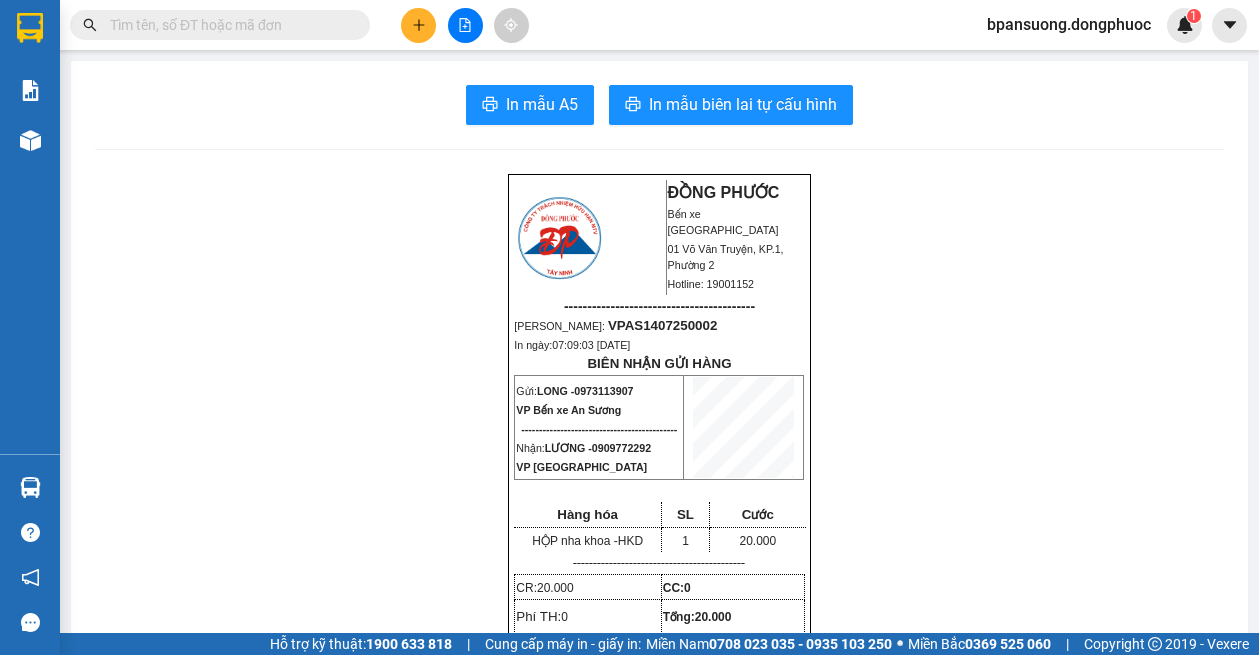 click on "Kết quả tìm kiếm ( 0 )  Bộ lọc  No Data bpansuong.dongphuoc 1     Báo cáo Mẫu 1: Báo cáo dòng tiền theo nhân viên Mẫu 1: Báo cáo dòng tiền theo nhân viên (VP) Mẫu 2: Doanh số tạo đơn theo Văn phòng, nhân viên - Trạm     Kho hàng mới Hàng sắp về Hướng dẫn sử dụng Giới thiệu Vexere, nhận hoa hồng Phản hồi Phần mềm hỗ trợ bạn tốt chứ? In mẫu A5
In mẫu biên lai tự cấu hình
ĐỒNG PHƯỚC
Bến xe Tây Ninh
01 Võ Văn Truyện, KP.1, Phường 2
Hotline: 19001152
-----------------------------------------
[PERSON_NAME]:   VPAS1407250002
In ngày:  07:09:03 [DATE]
BIÊN NHẬN GỬI HÀNG
Gửi:  LONG -  0973113907
VP Bến xe An Sương
--------------------------------------------
Nhận:  LƯƠNG -  0909772292
VP [GEOGRAPHIC_DATA]
Hàng hóa
SL
Cước
HỘP nha khoa  -  HKD
1
20.000
CR:  20.000
CC:  0
0" at bounding box center (629, 327) 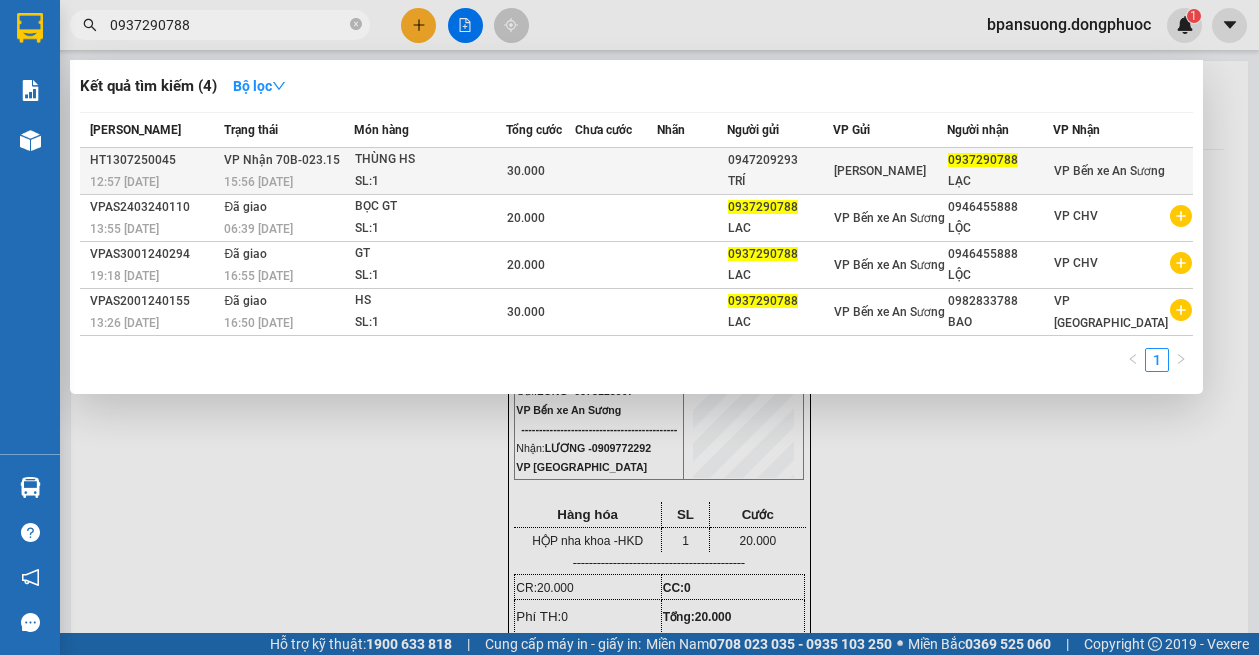 type on "0937290788" 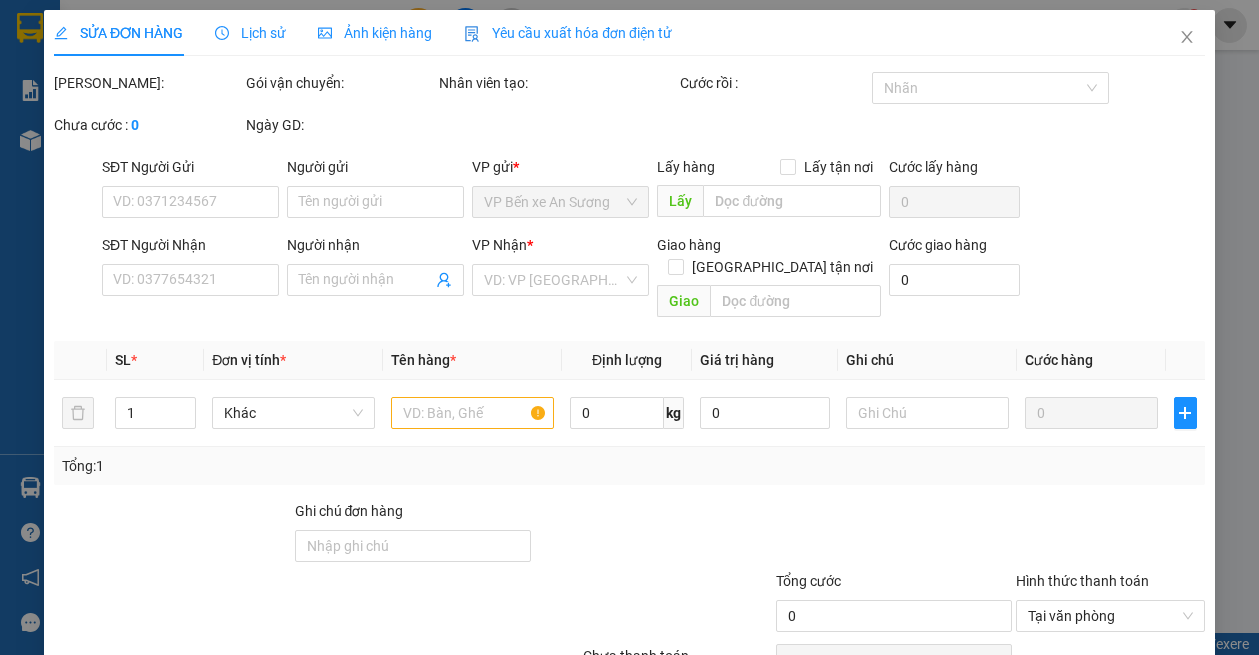 type on "0947209293" 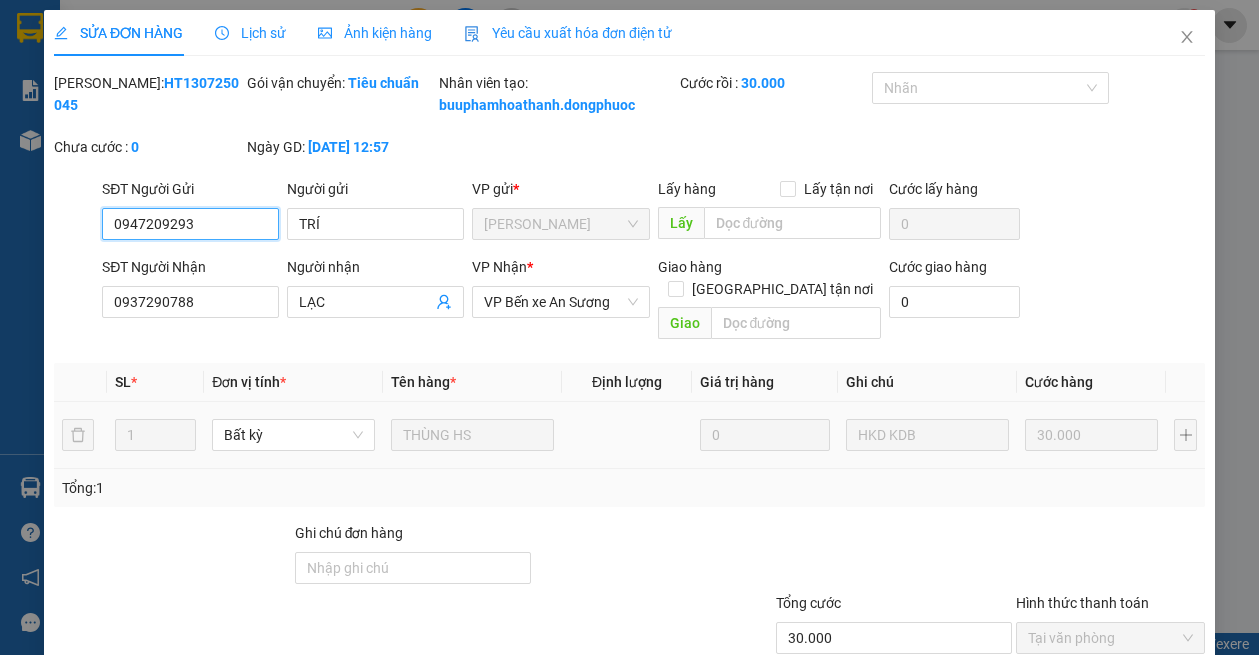 scroll, scrollTop: 133, scrollLeft: 0, axis: vertical 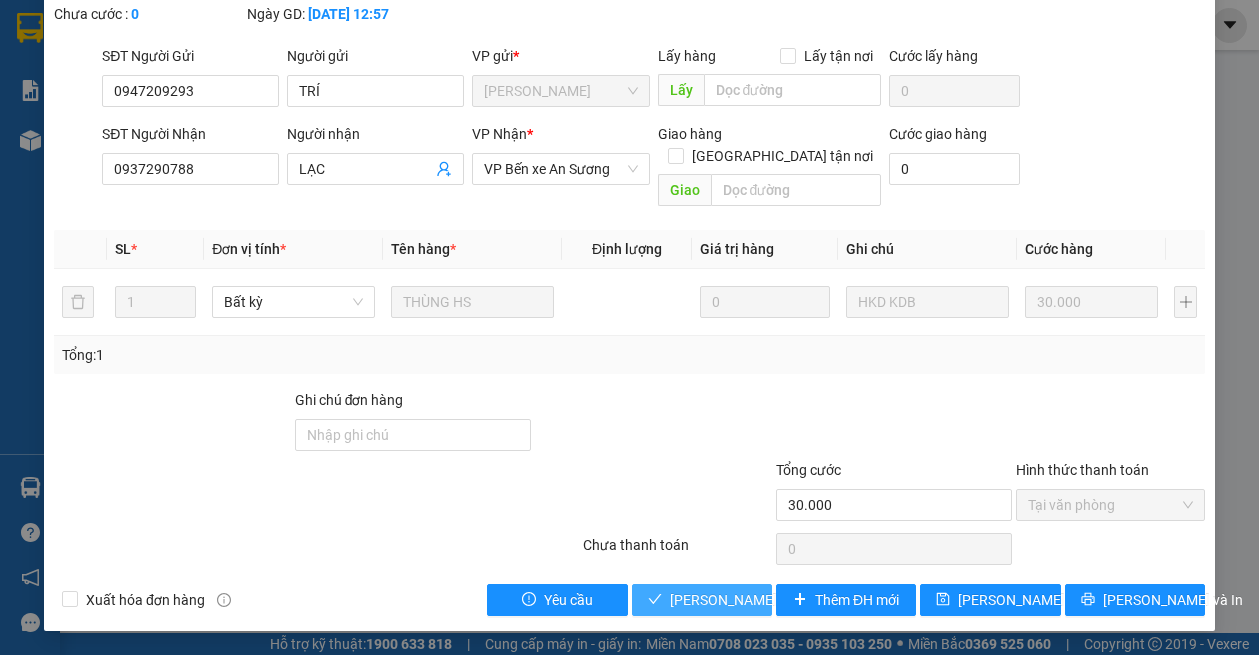 click on "[PERSON_NAME] và Giao hàng" at bounding box center (766, 600) 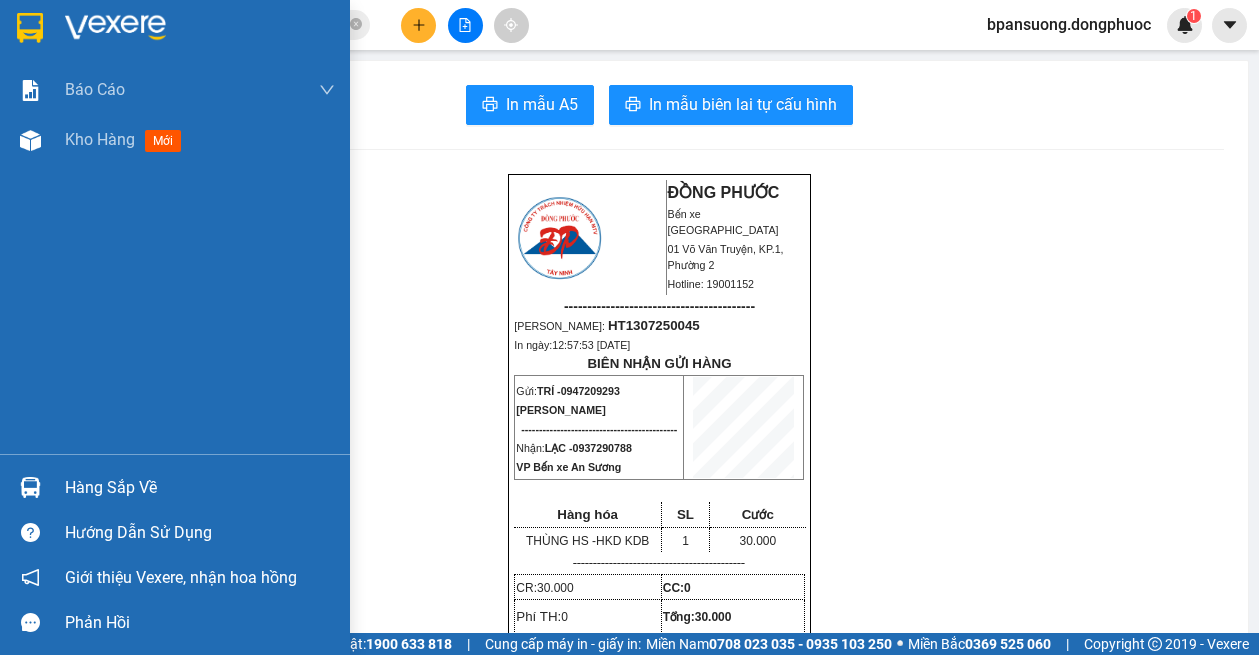 click at bounding box center [30, 487] 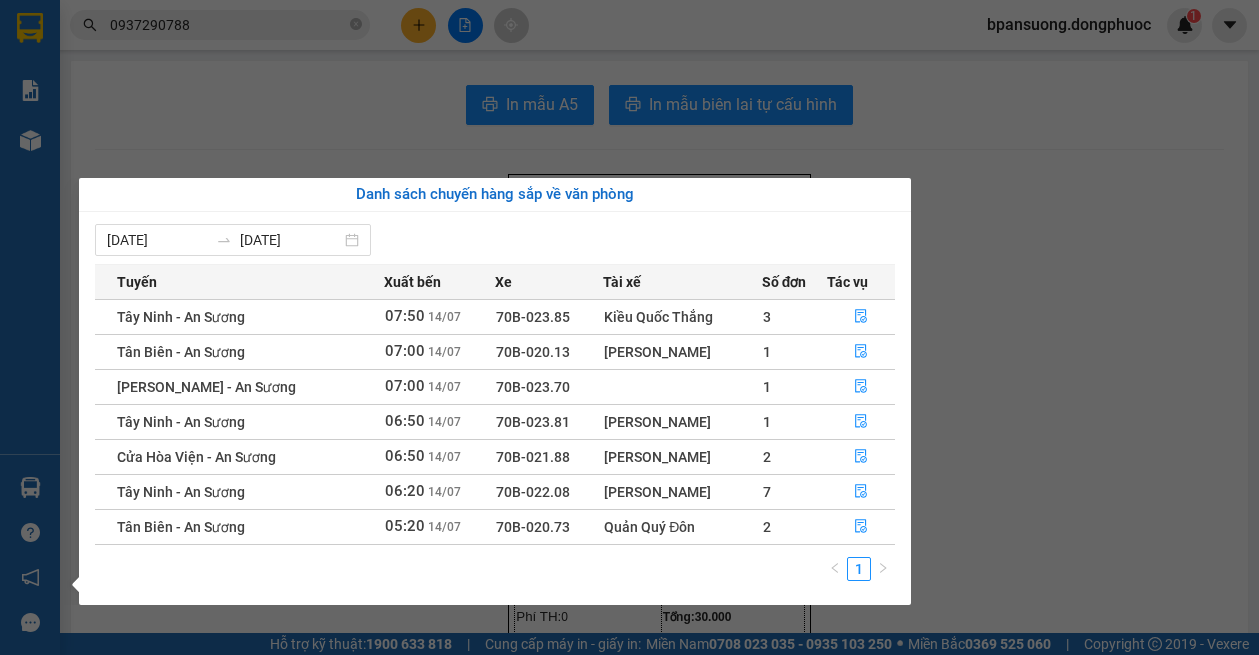 click on "Báo cáo Mẫu 1: Báo cáo dòng tiền theo nhân viên Mẫu 1: Báo cáo dòng tiền theo nhân viên (VP) Mẫu 2: Doanh số tạo đơn theo Văn phòng, nhân viên - Trạm     Kho hàng mới Hàng sắp về Hướng dẫn sử dụng Giới thiệu Vexere, nhận hoa hồng Phản hồi Phần mềm hỗ trợ bạn tốt chứ?" at bounding box center [30, 327] 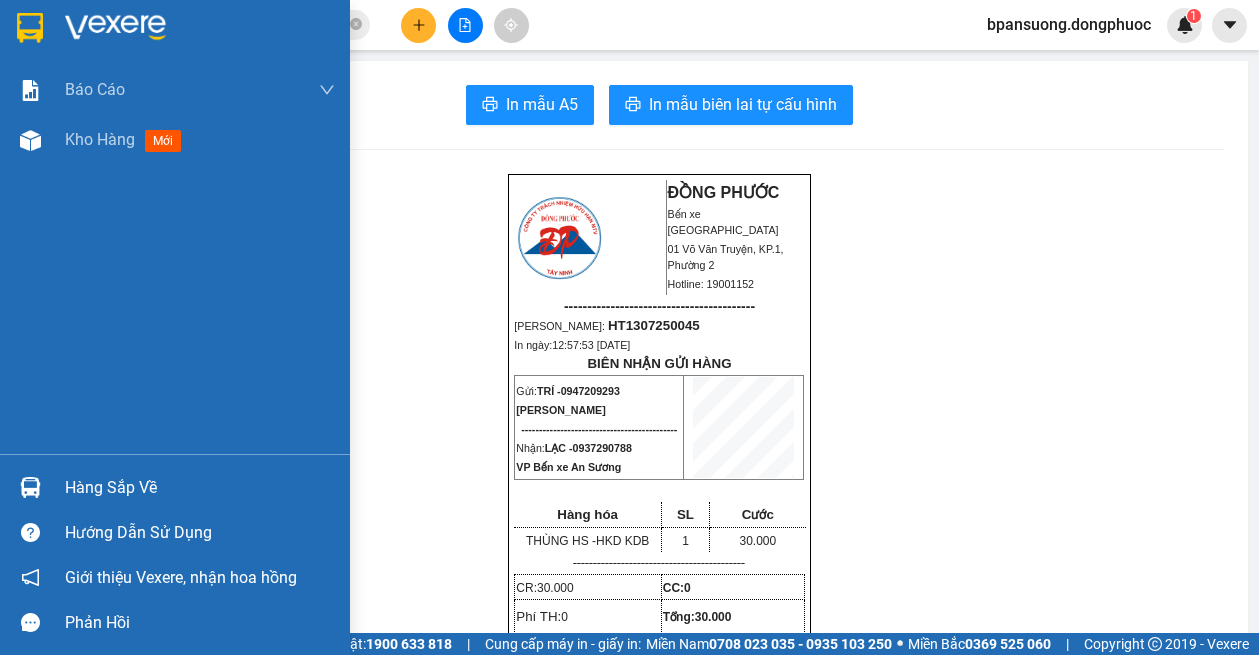 click at bounding box center [30, 487] 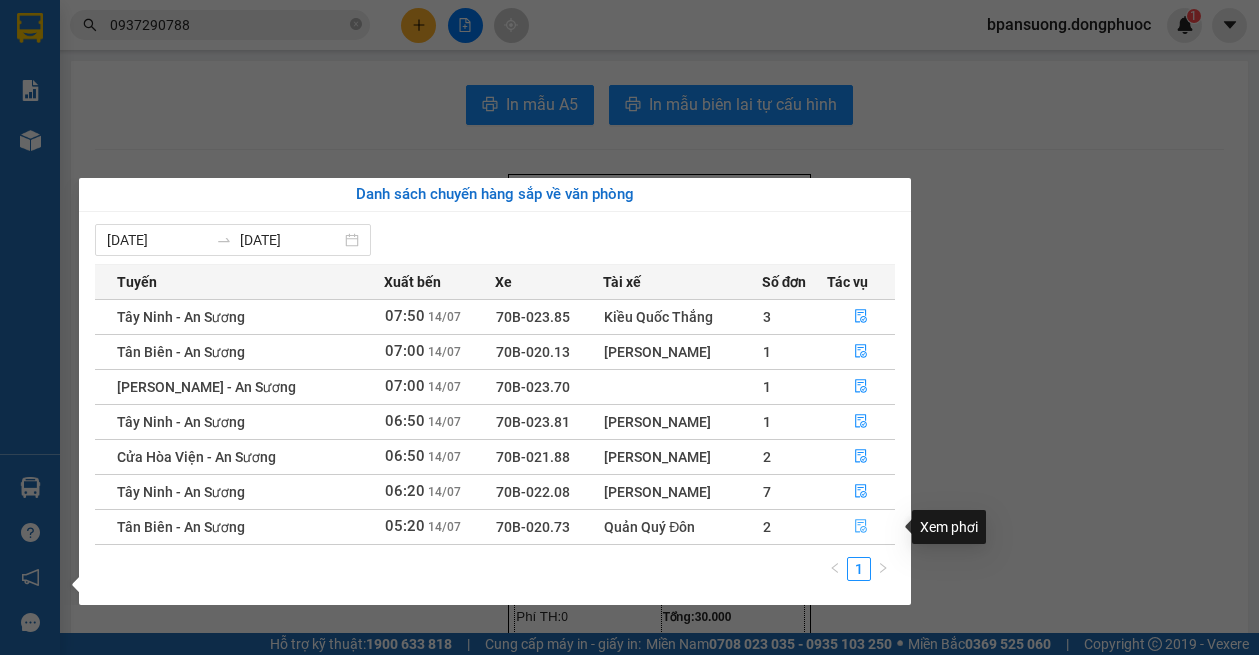 click 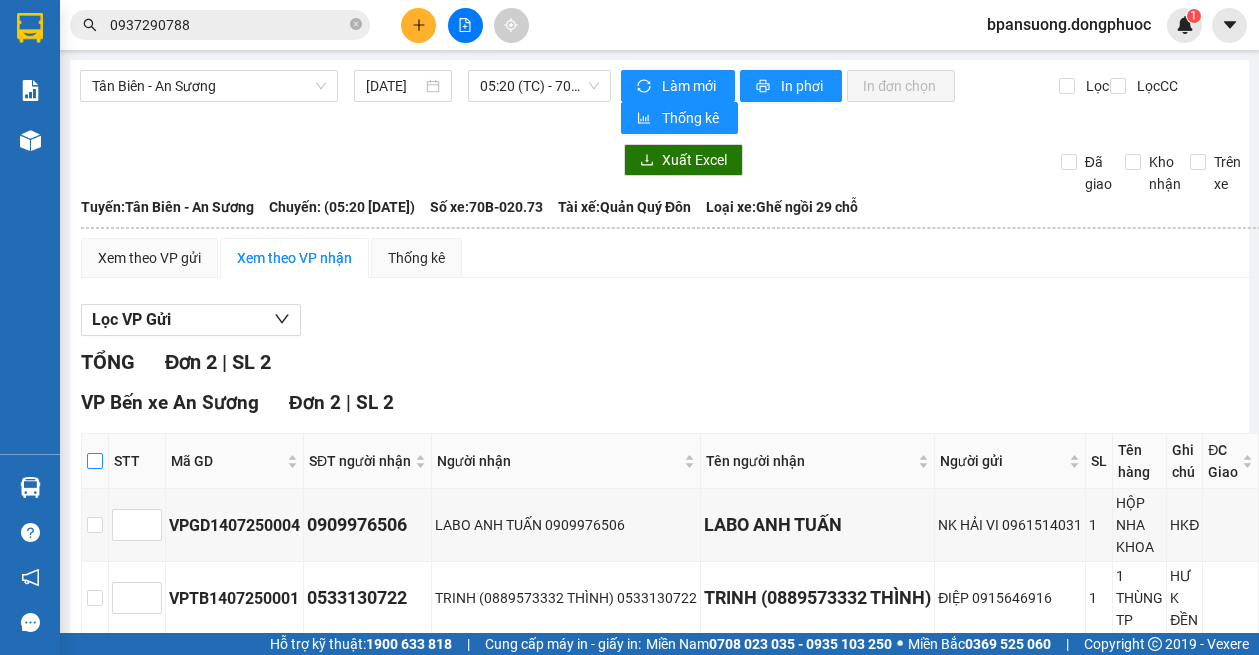 click at bounding box center (95, 461) 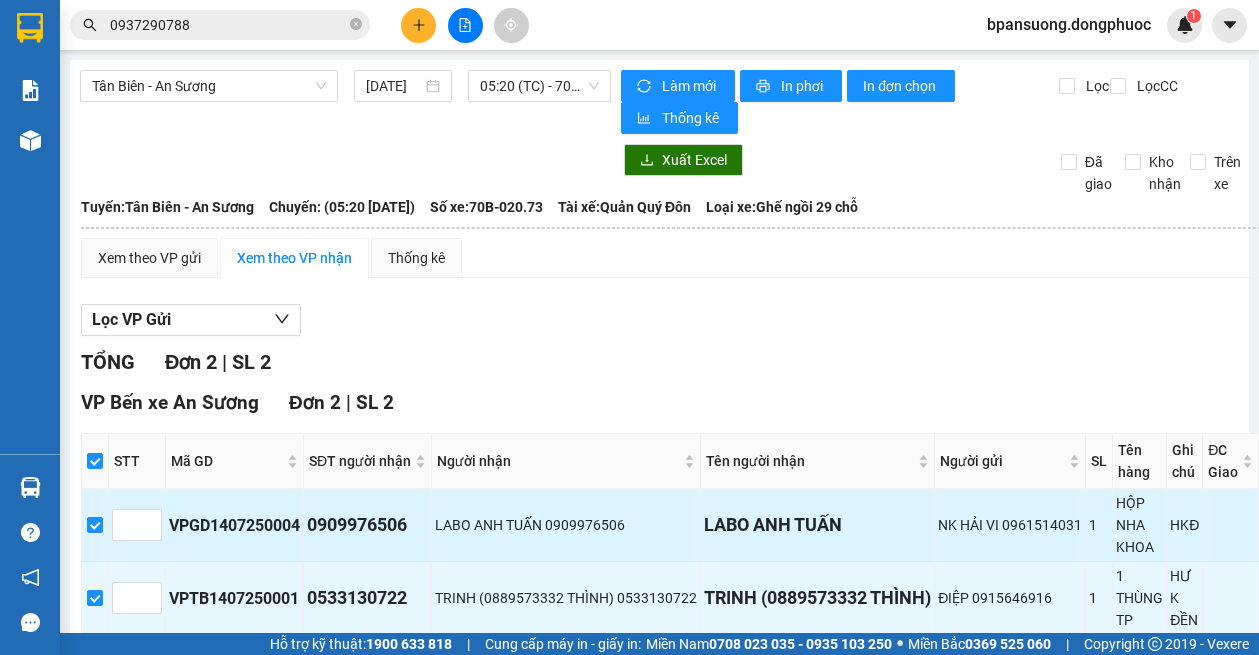 scroll, scrollTop: 121, scrollLeft: 0, axis: vertical 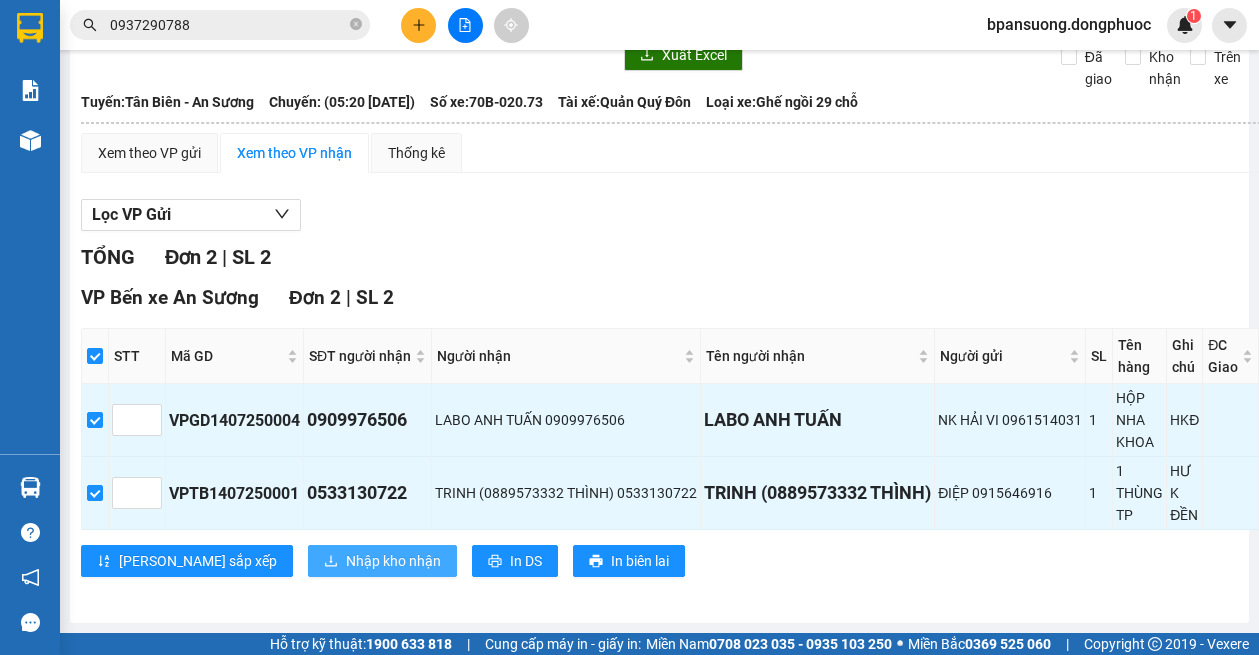 click on "Nhập kho nhận" at bounding box center (393, 561) 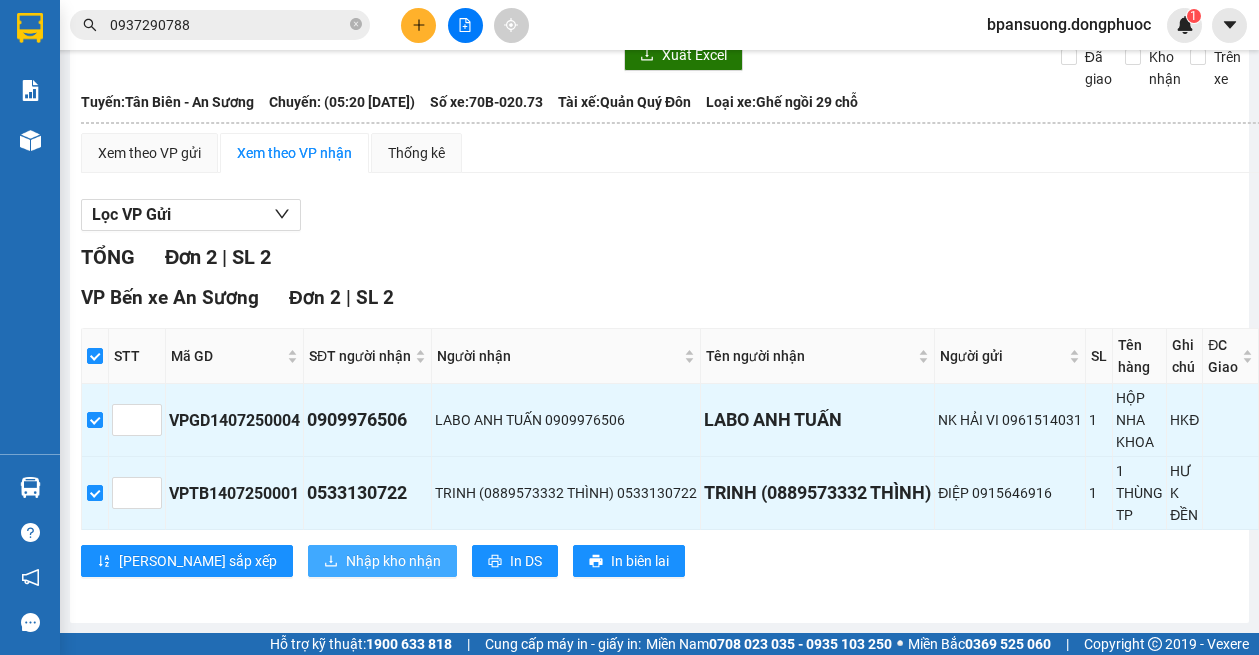 scroll, scrollTop: 0, scrollLeft: 0, axis: both 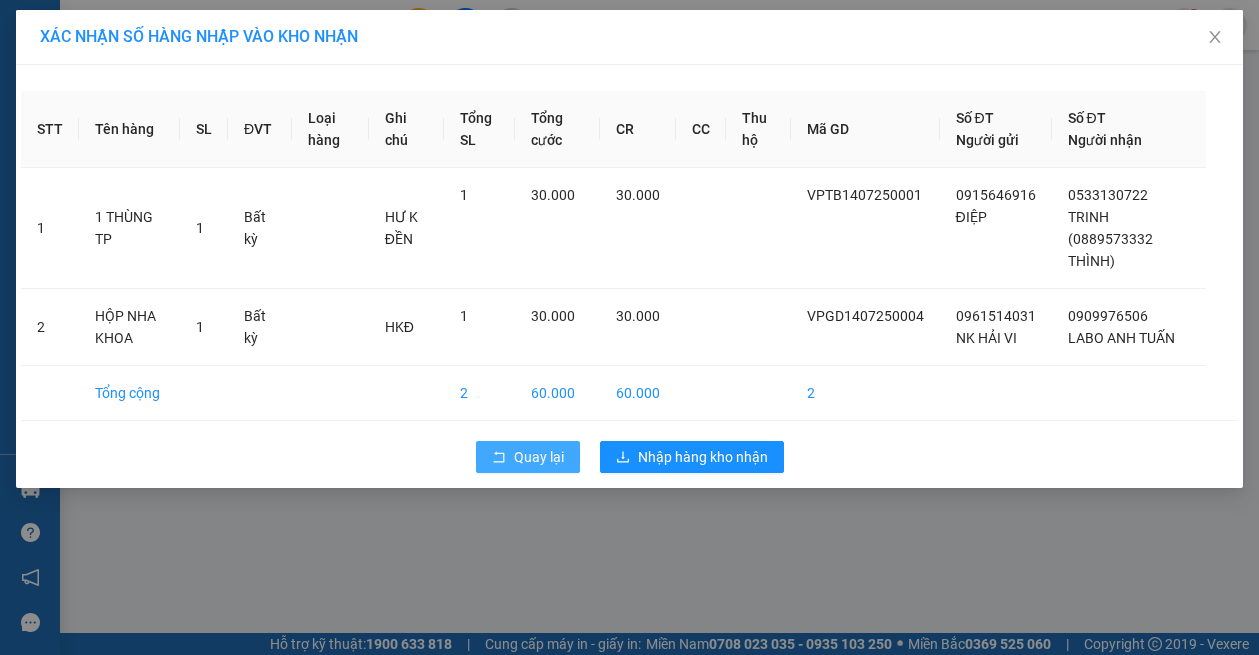 click on "Quay lại" at bounding box center (528, 457) 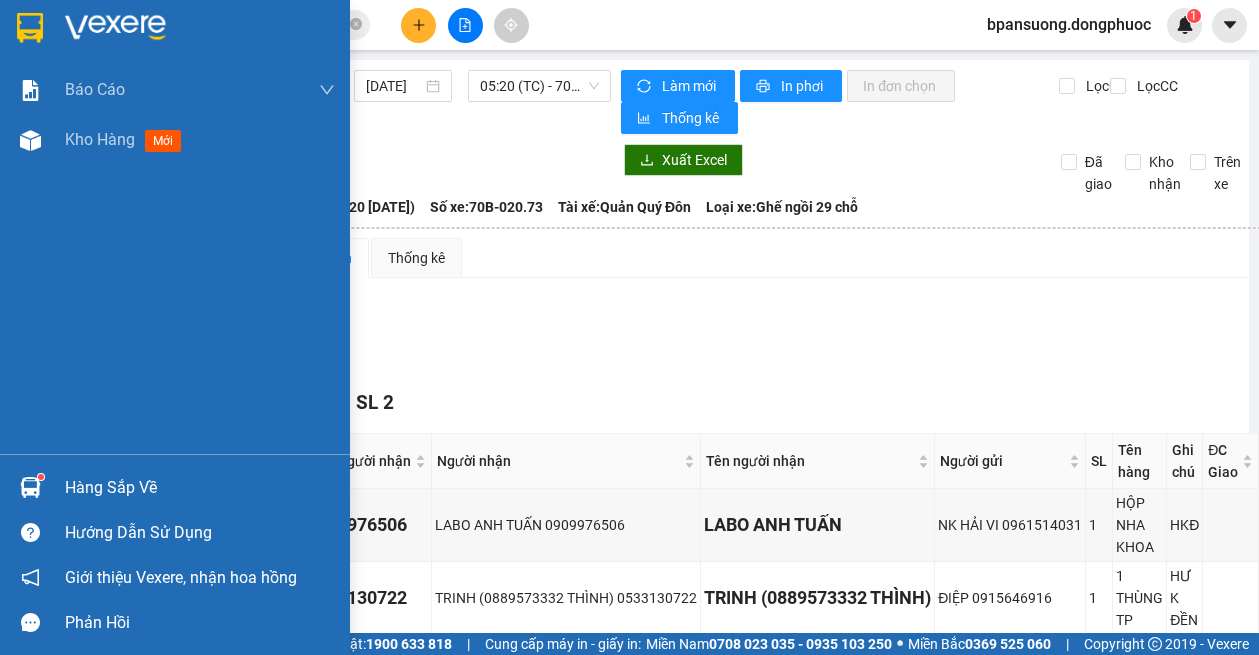 click on "Hàng sắp về" at bounding box center [175, 487] 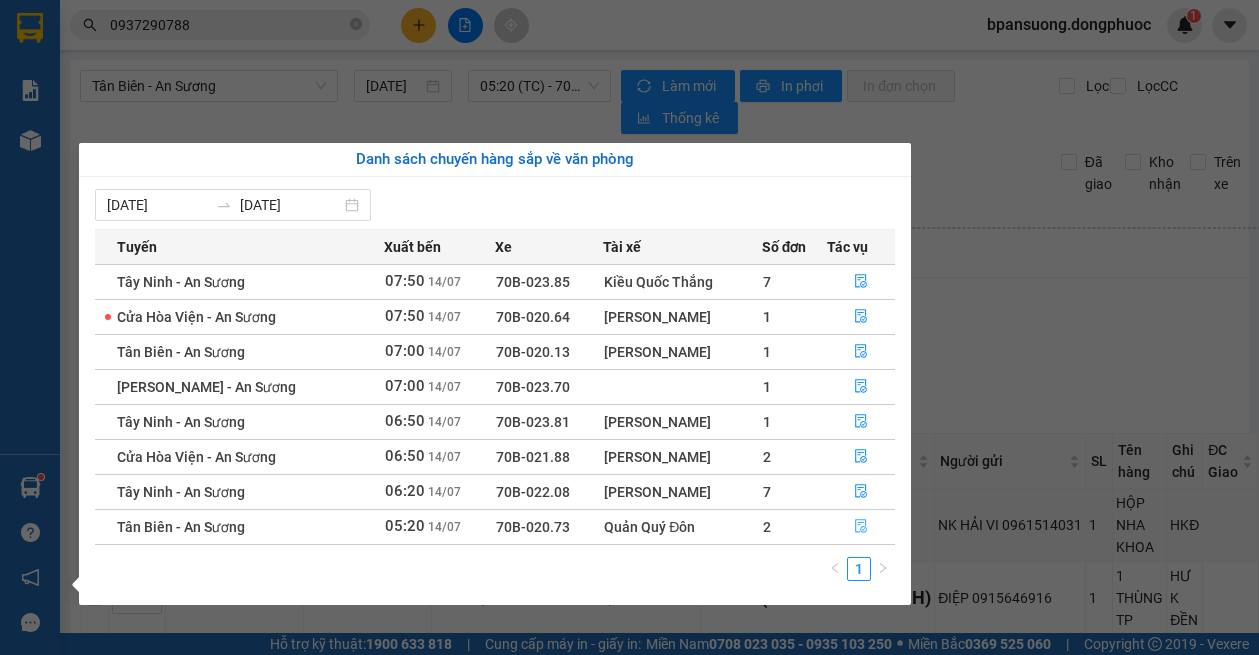 drag, startPoint x: 865, startPoint y: 532, endPoint x: 1365, endPoint y: 584, distance: 502.69672 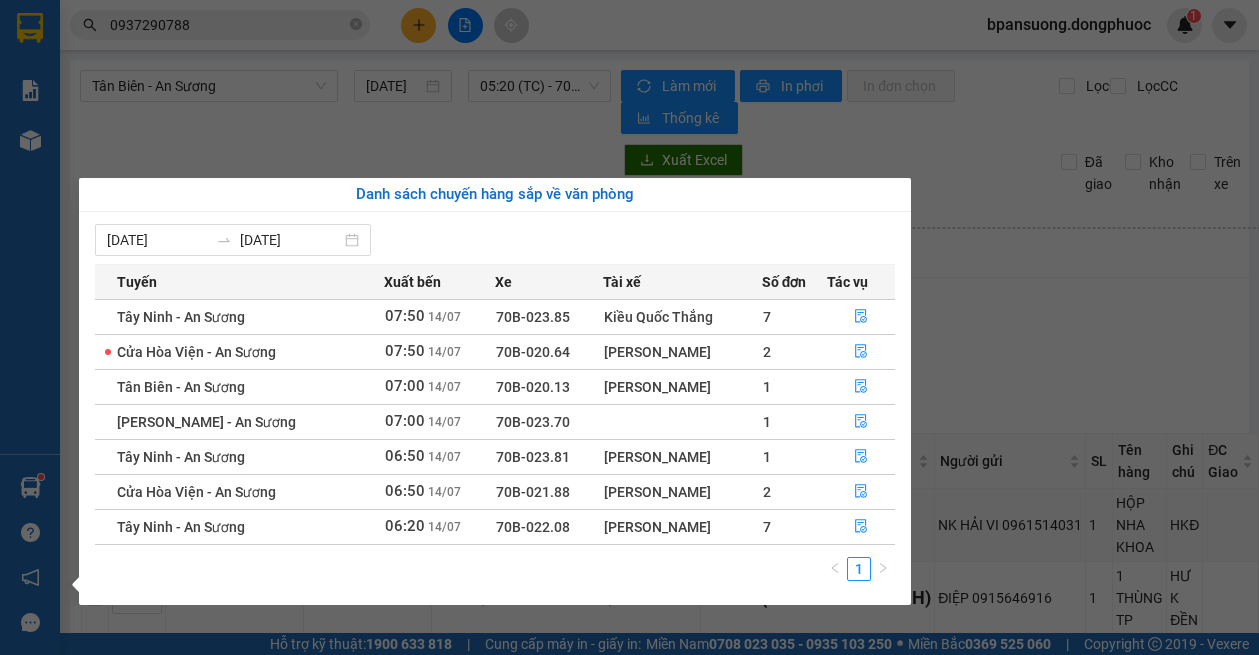 click on "[DATE] [DATE] Tuyến Xuất [GEOGRAPHIC_DATA] Số đơn Tác vụ [GEOGRAPHIC_DATA] - An Sương 07:50 [DATE] 70B-023.85 Kiều Quốc Thắng 7 Cửa Hòa Viện - An Sương 07:50 [DATE] 70B-020.64 [PERSON_NAME] Hậu 2 [GEOGRAPHIC_DATA] - An Sương 07:00 [DATE] 70B-020.13 [PERSON_NAME] 1 Châu Thành - An Sương 07:00 [DATE] 70B-023.70 1 Tây Ninh - An Sương 06:50 [DATE] 70B-023.81 [PERSON_NAME] Cang 1 Cửa Hòa Viện - An Sương 06:50 [DATE] 70B-021.88 Lê Việt Ngữ 2 Tây Ninh - An Sương 06:20 [DATE] 70B-022.08 [PERSON_NAME]  7 1" at bounding box center (495, 408) 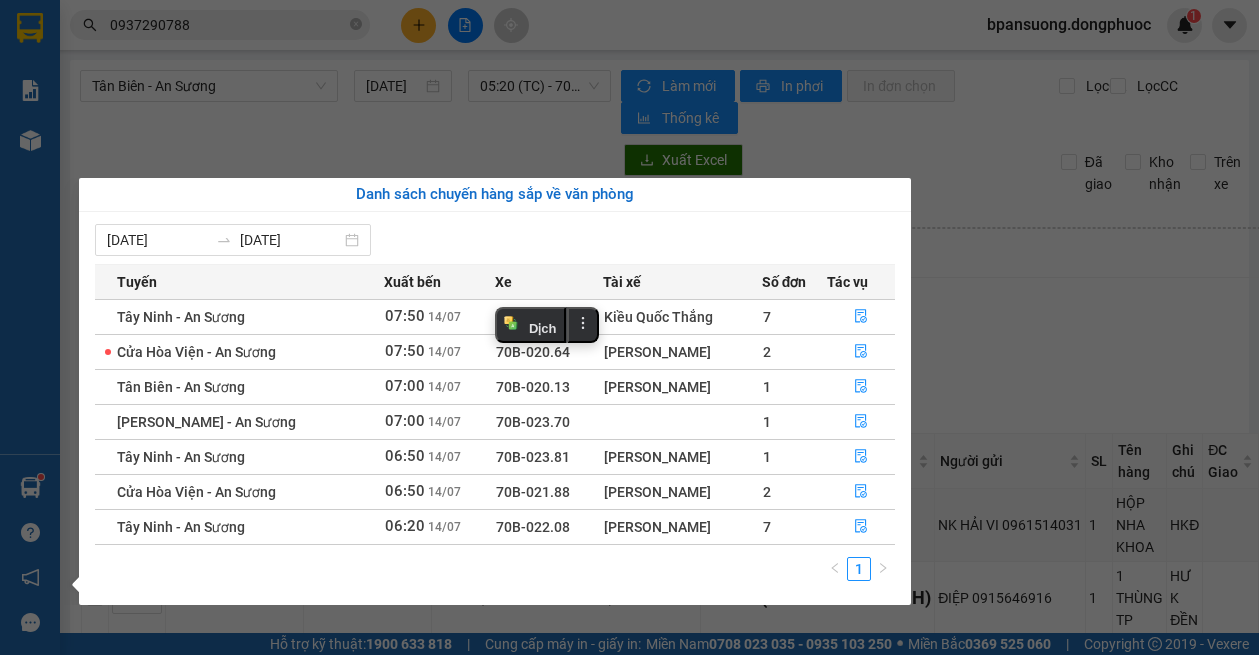 click on "[DATE] [DATE] Tuyến Xuất [GEOGRAPHIC_DATA] Số đơn Tác vụ [GEOGRAPHIC_DATA] - An Sương 07:50 [DATE] 70B-023.85 Kiều Quốc Thắng 7 Cửa Hòa Viện - An Sương 07:50 [DATE] 70B-020.64 [PERSON_NAME] Hậu 2 [GEOGRAPHIC_DATA] - An Sương 07:00 [DATE] 70B-020.13 [PERSON_NAME] 1 Châu Thành - An Sương 07:00 [DATE] 70B-023.70 1 Tây Ninh - An Sương 06:50 [DATE] 70B-023.81 [PERSON_NAME] Cang 1 Cửa Hòa Viện - An Sương 06:50 [DATE] 70B-021.88 Lê Việt Ngữ 2 Tây Ninh - An Sương 06:20 [DATE] 70B-022.08 [PERSON_NAME]  7 1" at bounding box center [495, 408] 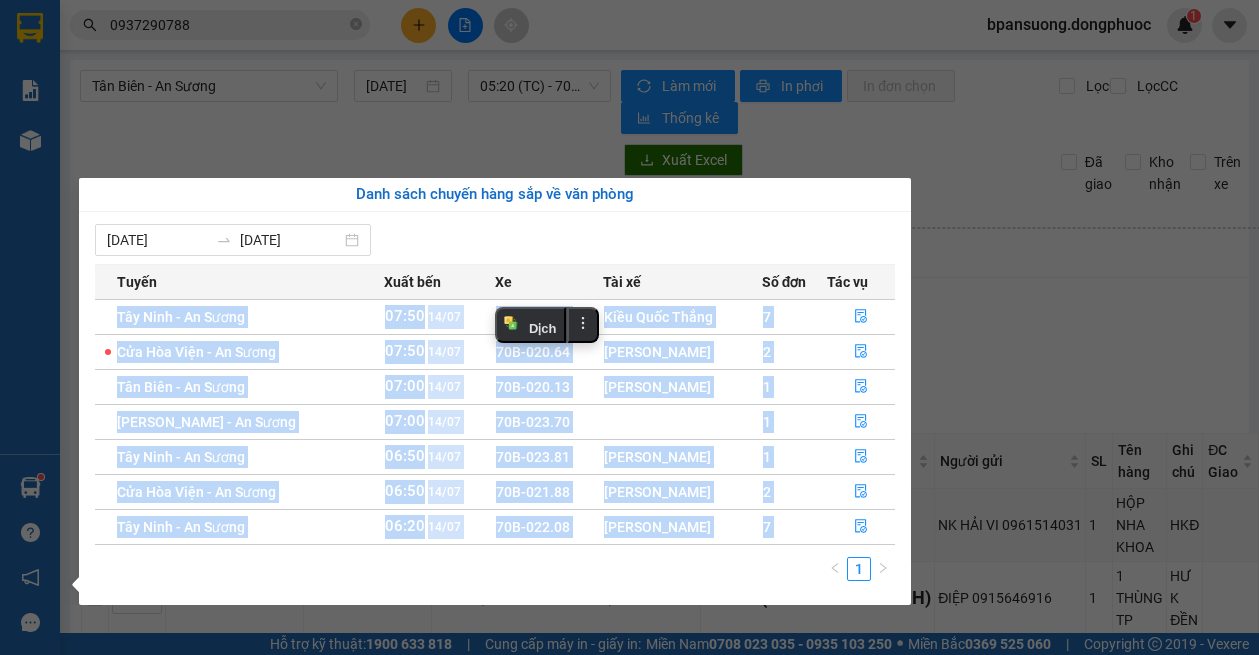 click on "[DATE] [DATE] Tuyến Xuất [GEOGRAPHIC_DATA] Số đơn Tác vụ [GEOGRAPHIC_DATA] - An Sương 07:50 [DATE] 70B-023.85 Kiều Quốc Thắng 7 Cửa Hòa Viện - An Sương 07:50 [DATE] 70B-020.64 [PERSON_NAME] Hậu 2 [GEOGRAPHIC_DATA] - An Sương 07:00 [DATE] 70B-020.13 [PERSON_NAME] 1 Châu Thành - An Sương 07:00 [DATE] 70B-023.70 1 Tây Ninh - An Sương 06:50 [DATE] 70B-023.81 [PERSON_NAME] Cang 1 Cửa Hòa Viện - An Sương 06:50 [DATE] 70B-021.88 Lê Việt Ngữ 2 Tây Ninh - An Sương 06:20 [DATE] 70B-022.08 [PERSON_NAME]  7 1" at bounding box center [495, 408] 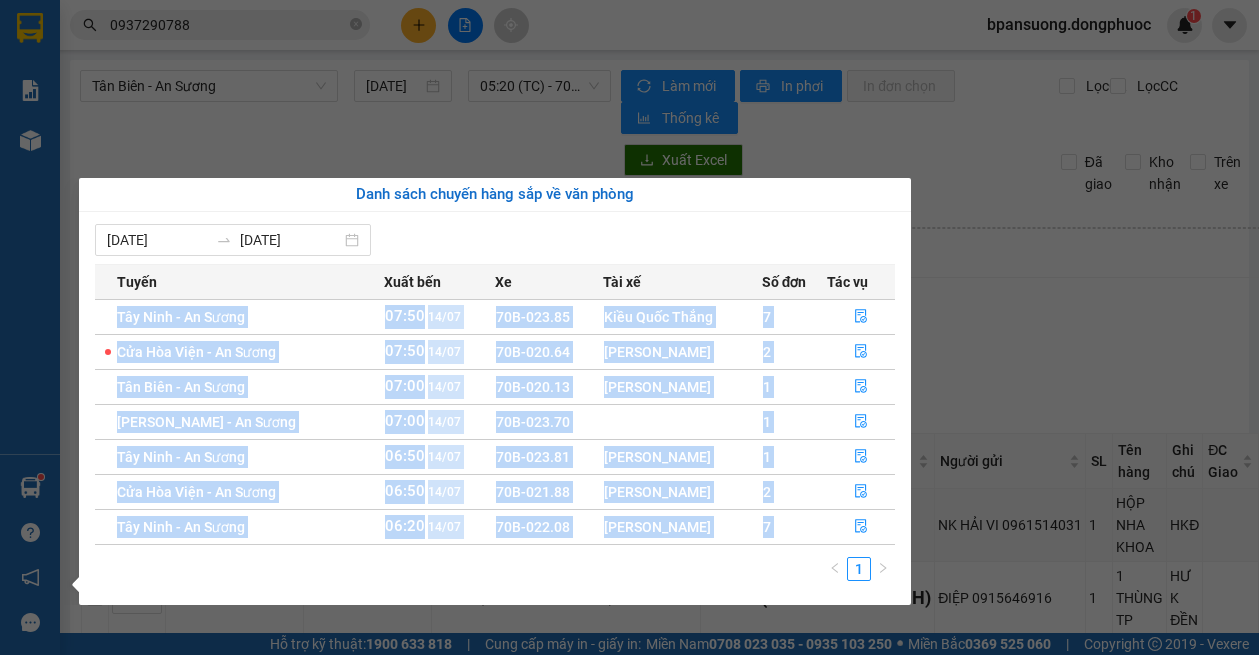 drag, startPoint x: 85, startPoint y: 445, endPoint x: 82, endPoint y: 506, distance: 61.073727 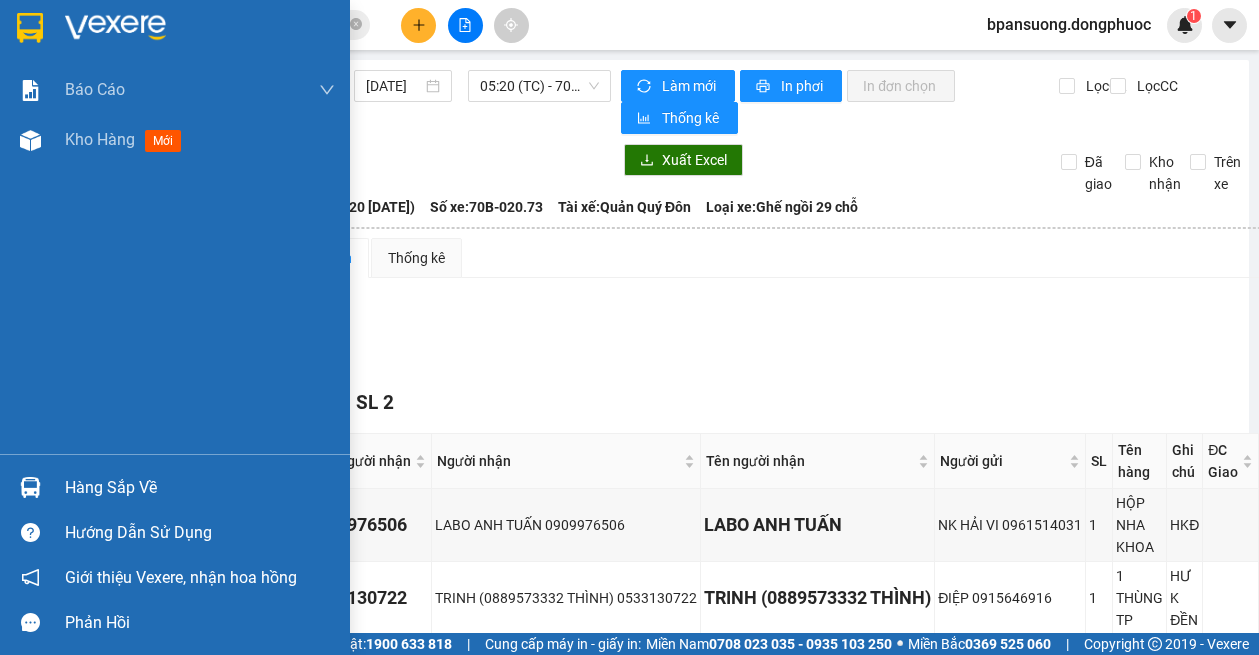 click on "Hàng sắp về Hướng dẫn sử dụng Giới thiệu Vexere, nhận hoa hồng Phản hồi" at bounding box center [175, 549] 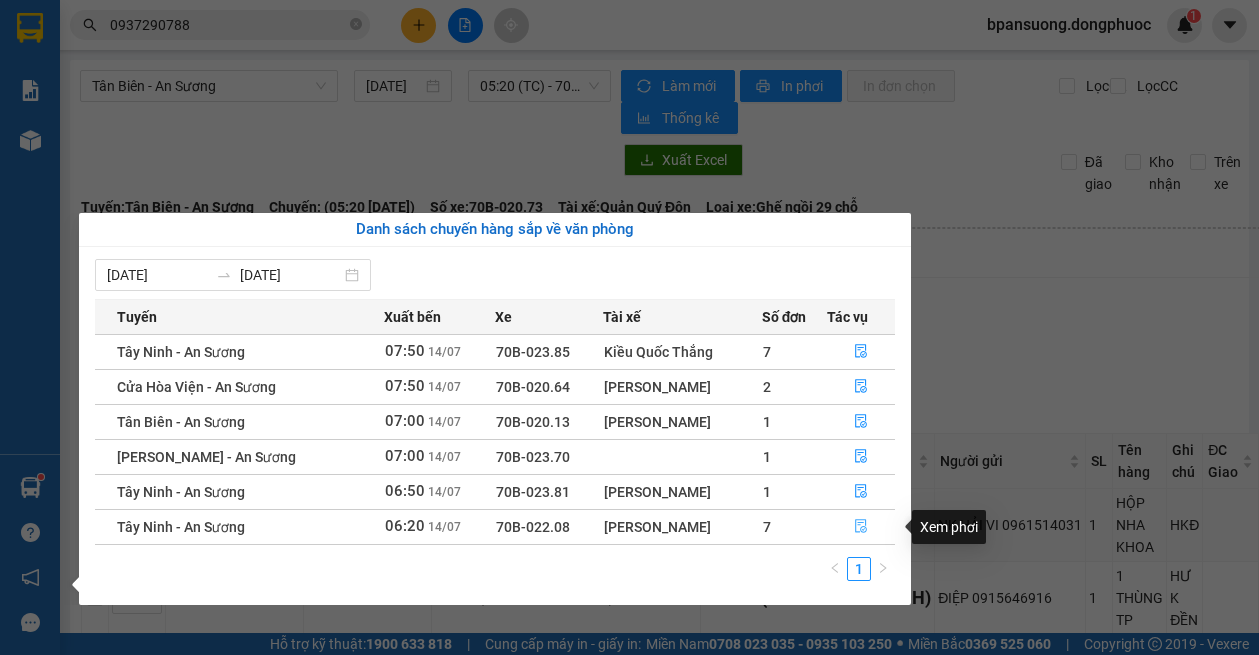 drag, startPoint x: 855, startPoint y: 520, endPoint x: 841, endPoint y: 506, distance: 19.79899 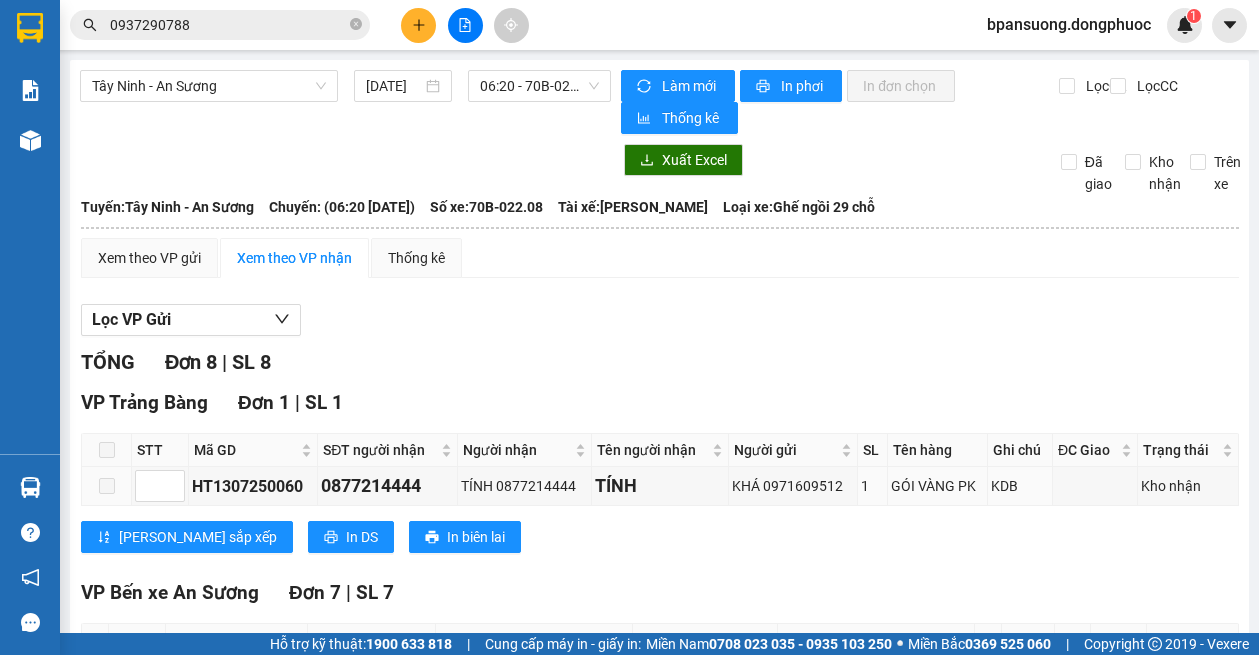 scroll, scrollTop: 492, scrollLeft: 0, axis: vertical 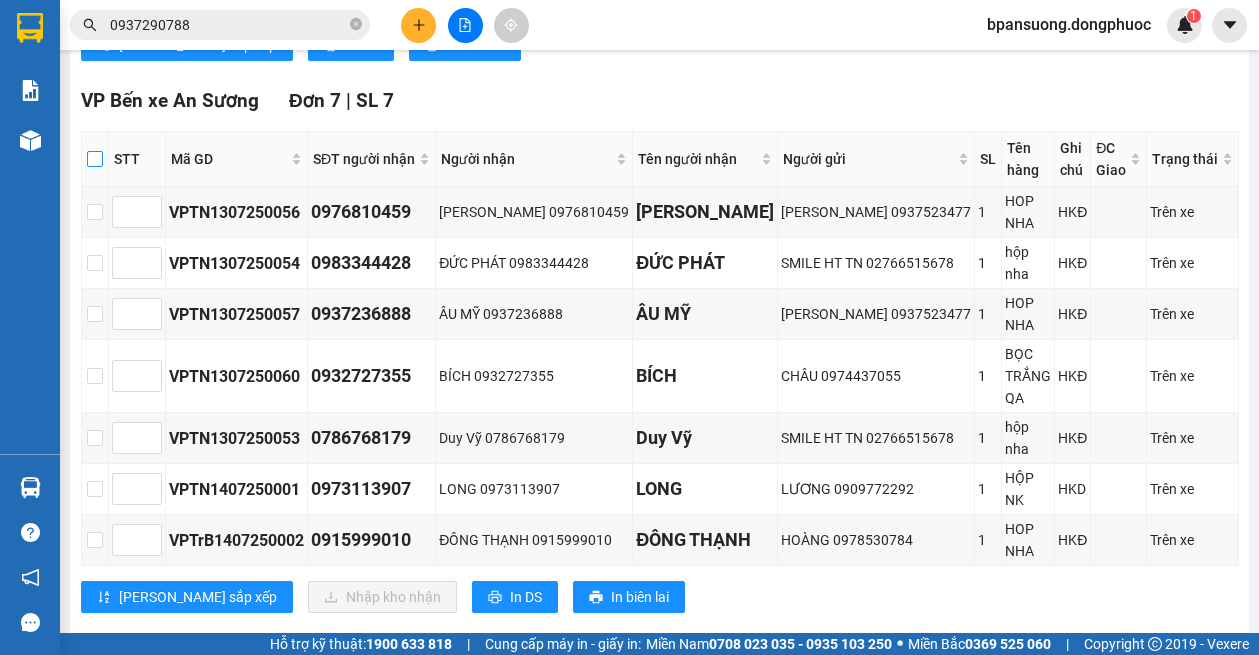 click at bounding box center (95, 159) 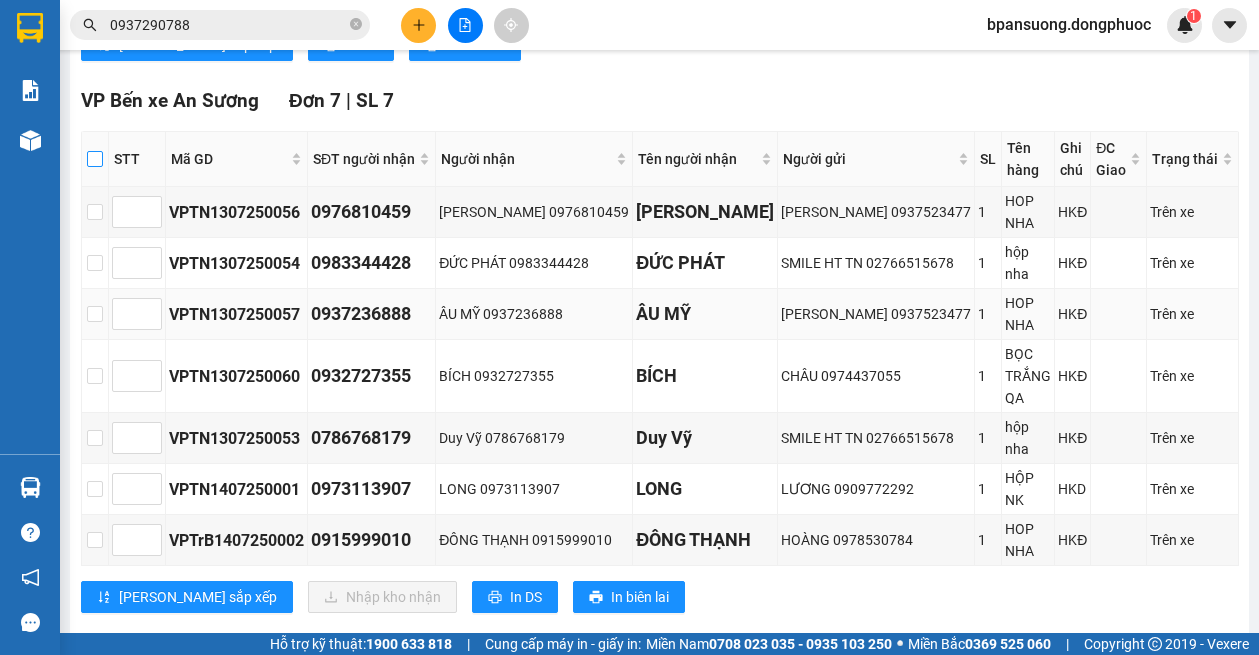 checkbox on "true" 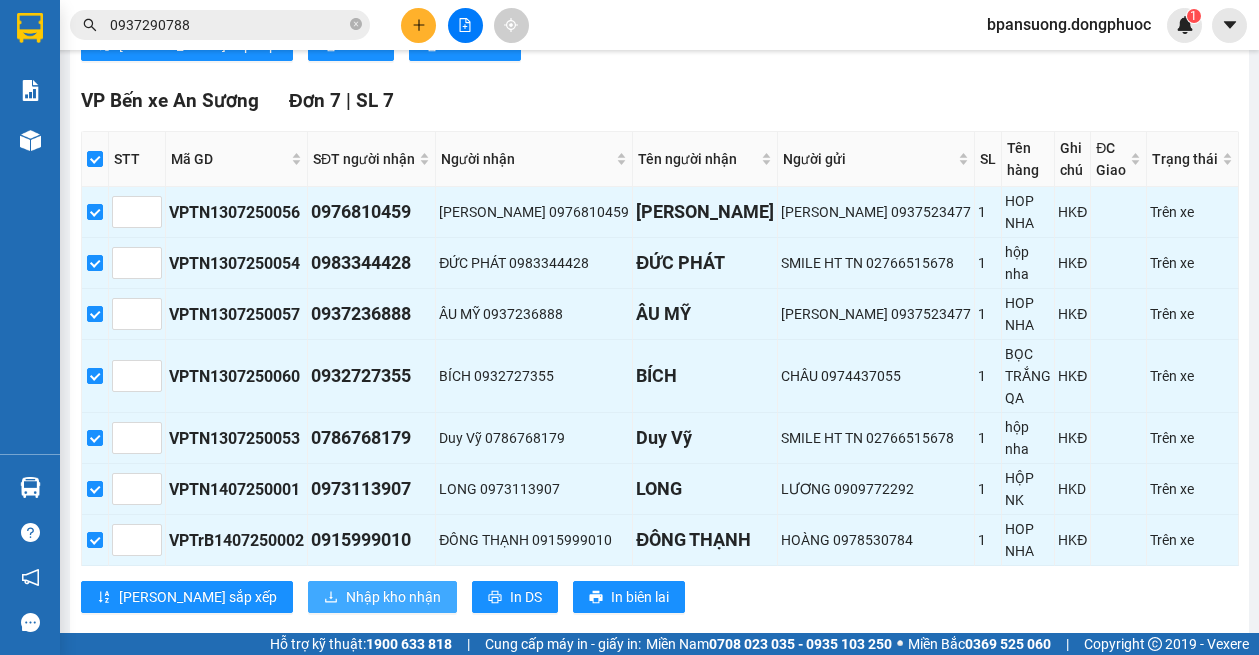 click on "Nhập kho nhận" at bounding box center (393, 597) 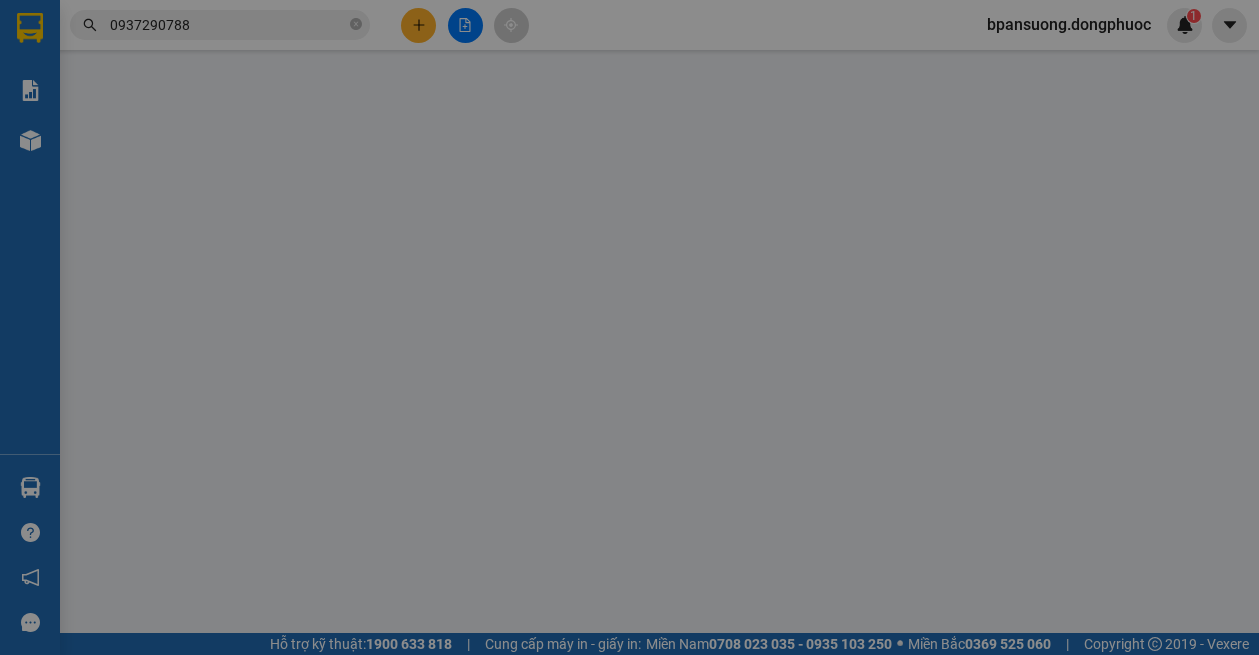 scroll, scrollTop: 0, scrollLeft: 0, axis: both 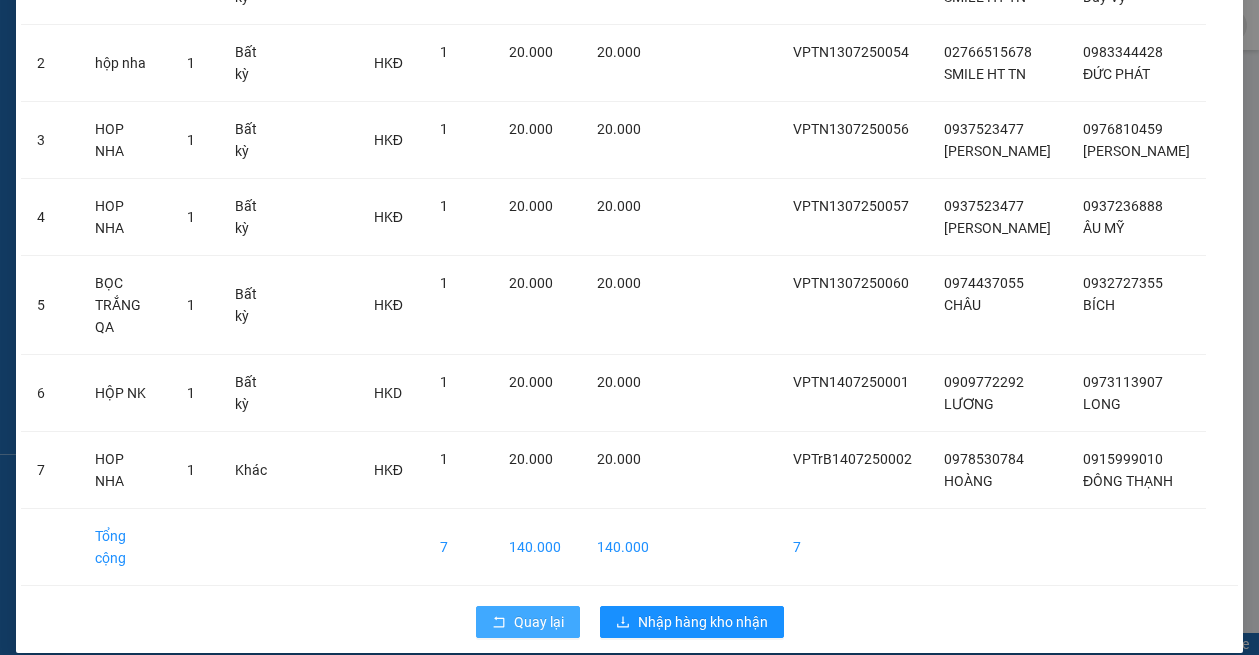 click on "Quay lại" at bounding box center [528, 622] 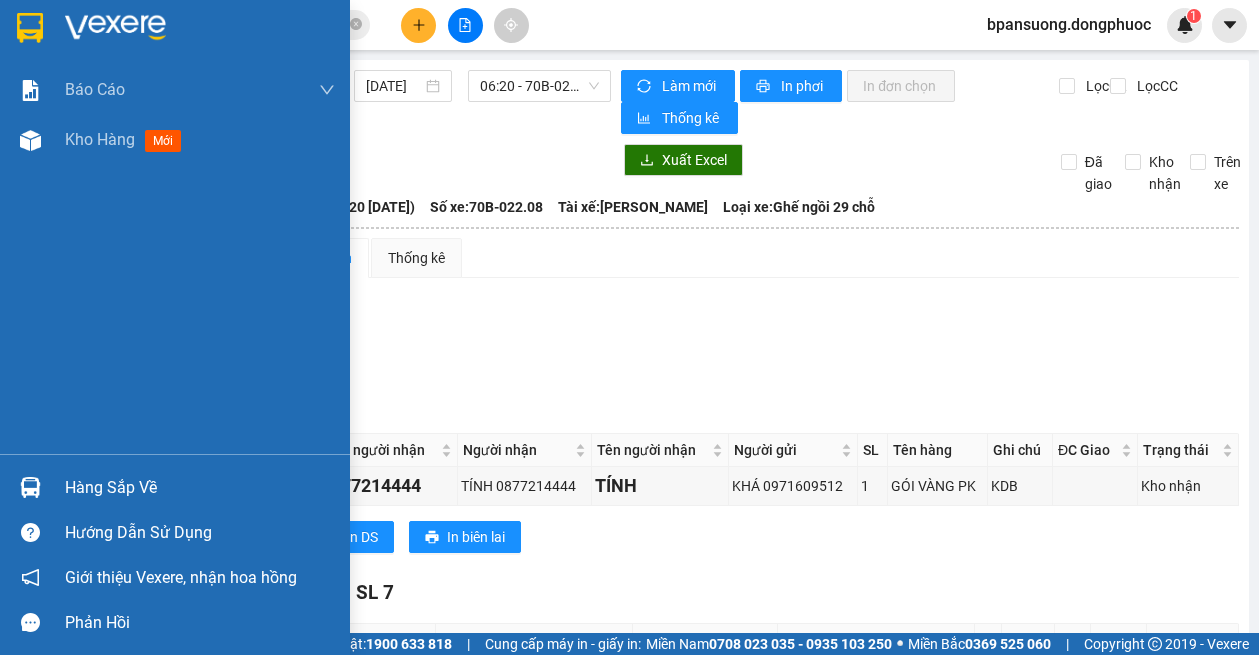click at bounding box center (30, 487) 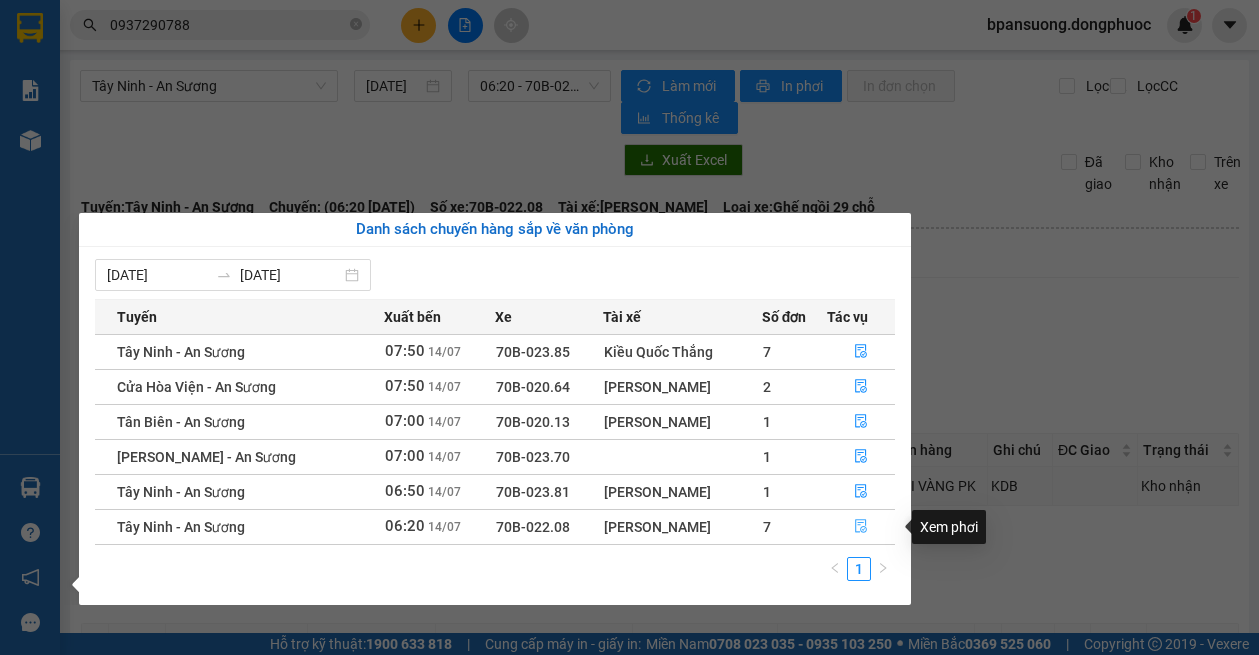 click at bounding box center [861, 527] 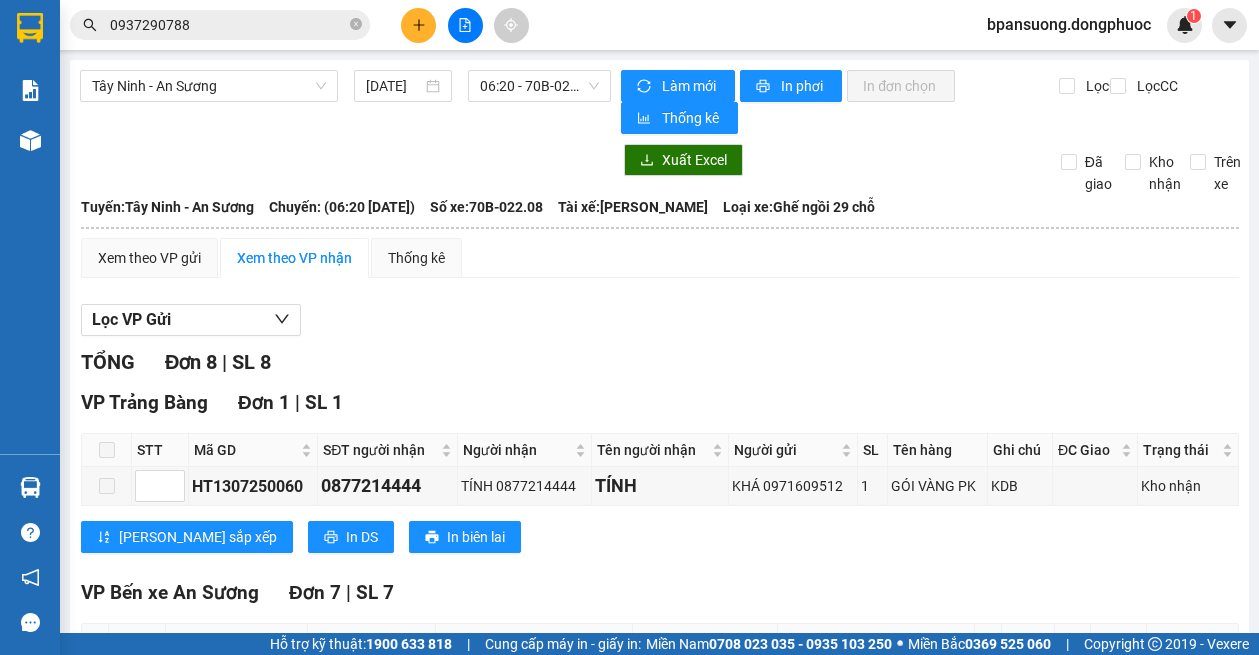 scroll, scrollTop: 492, scrollLeft: 0, axis: vertical 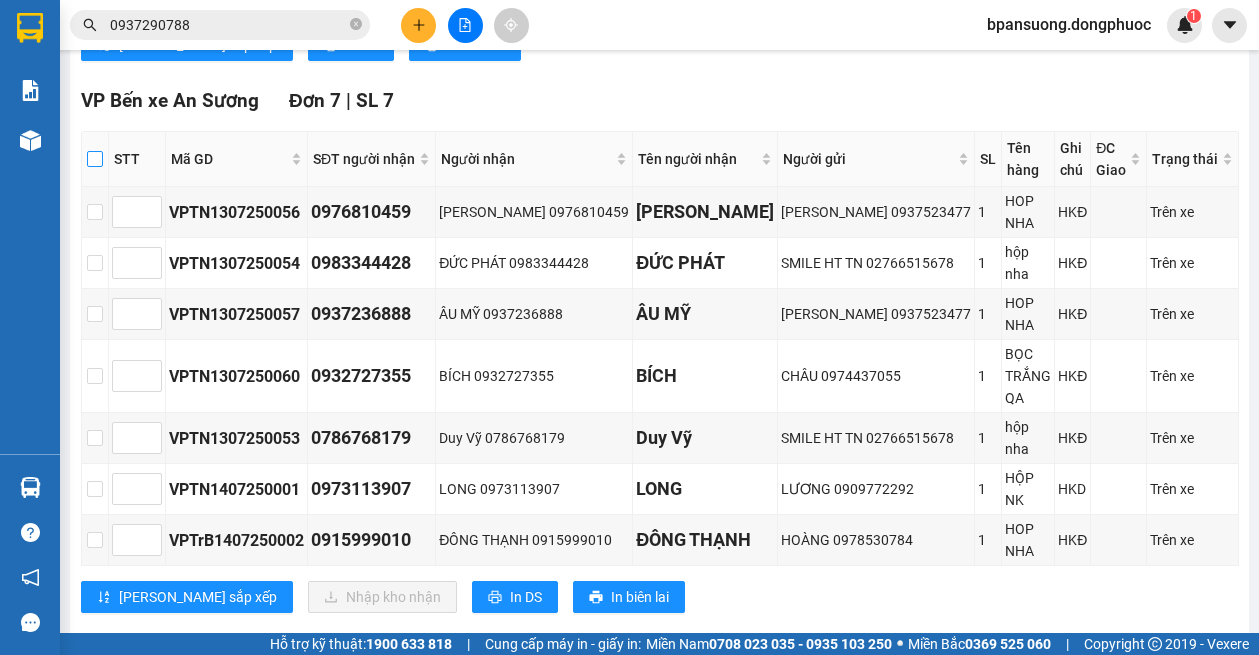 click at bounding box center (95, 159) 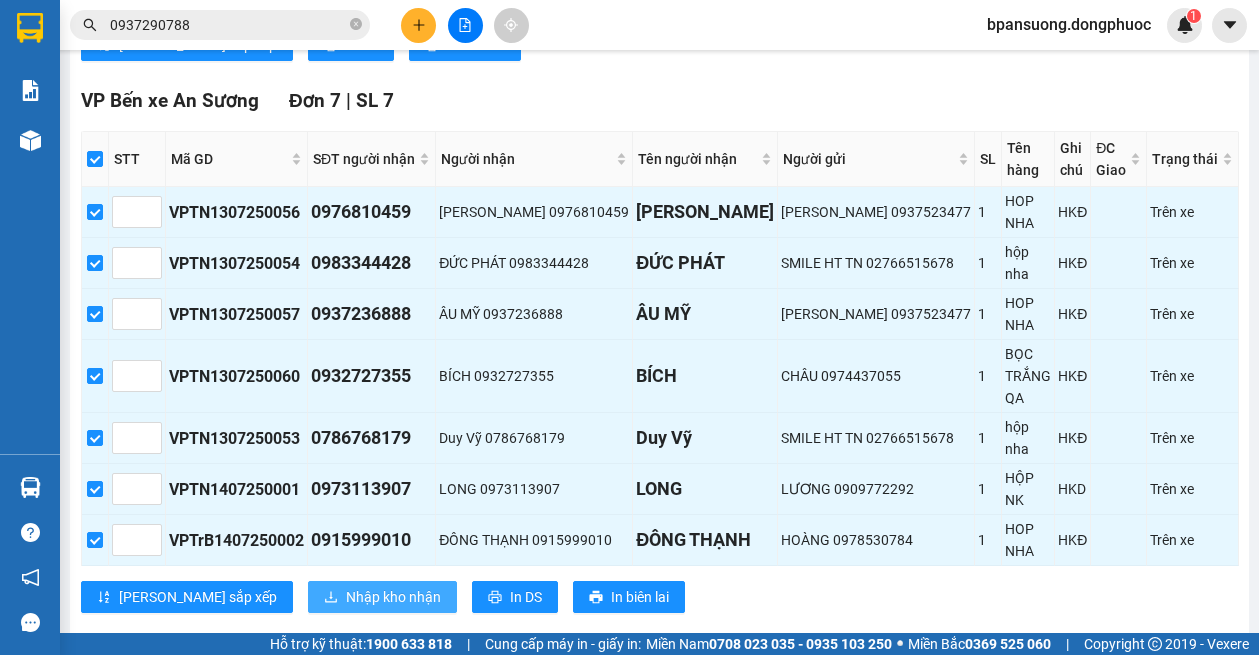 click on "Nhập kho nhận" at bounding box center [393, 597] 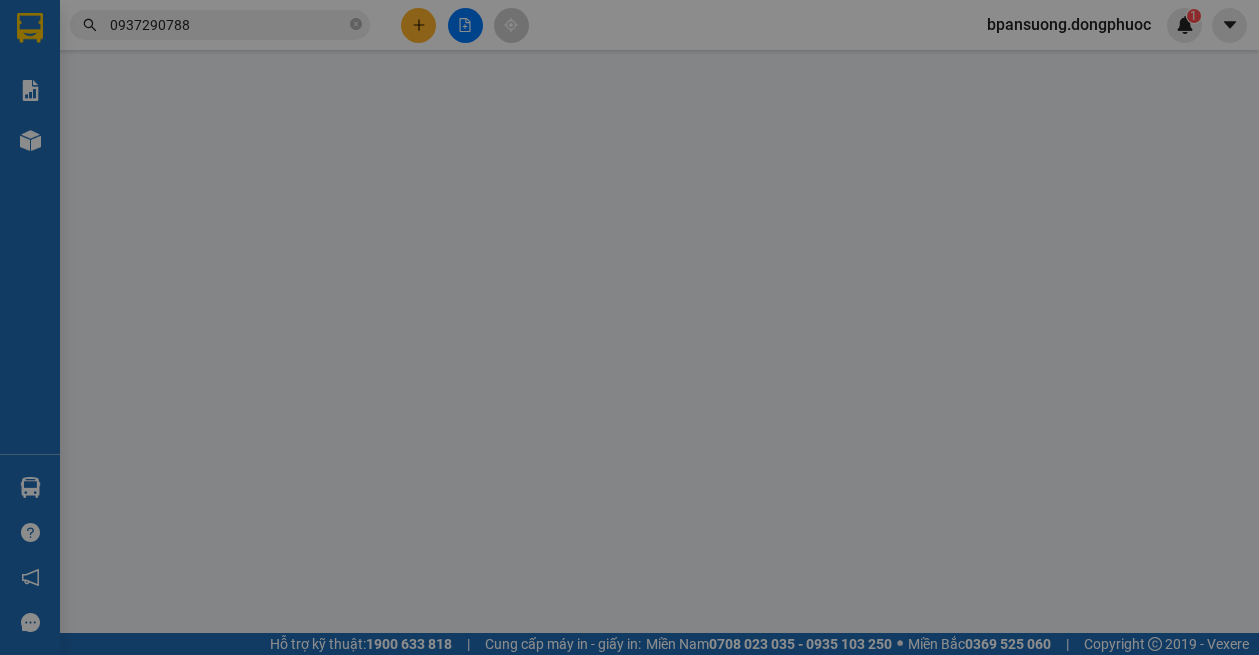scroll, scrollTop: 0, scrollLeft: 0, axis: both 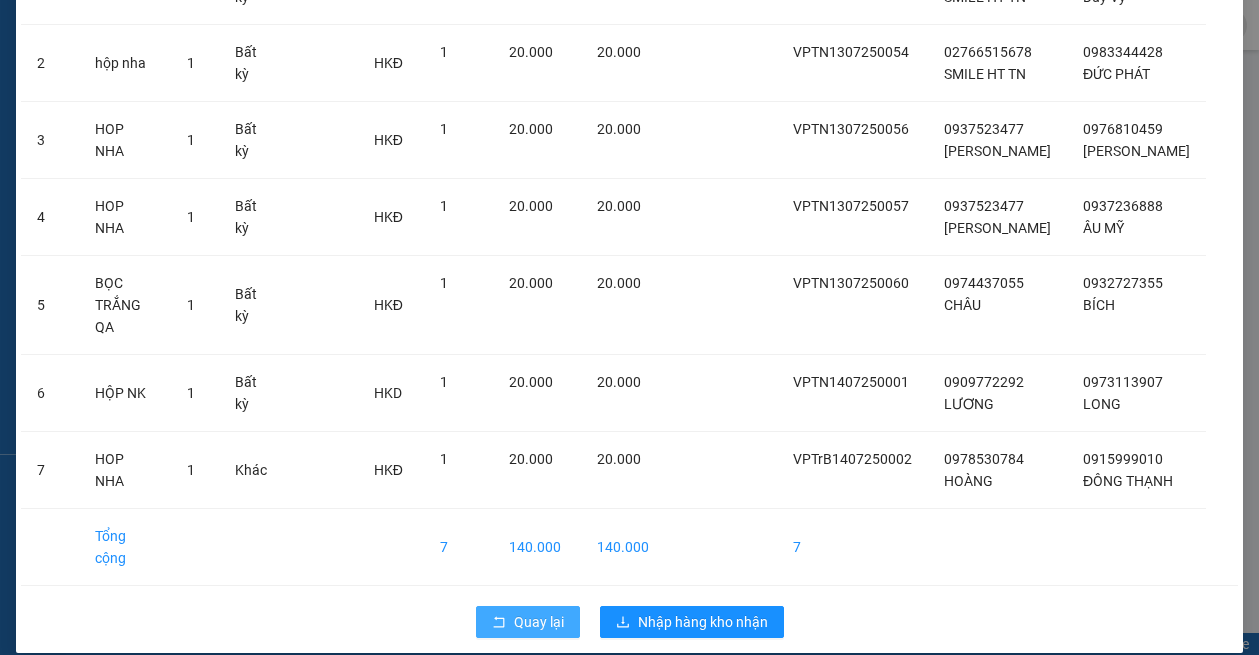 click on "Quay lại" at bounding box center (539, 622) 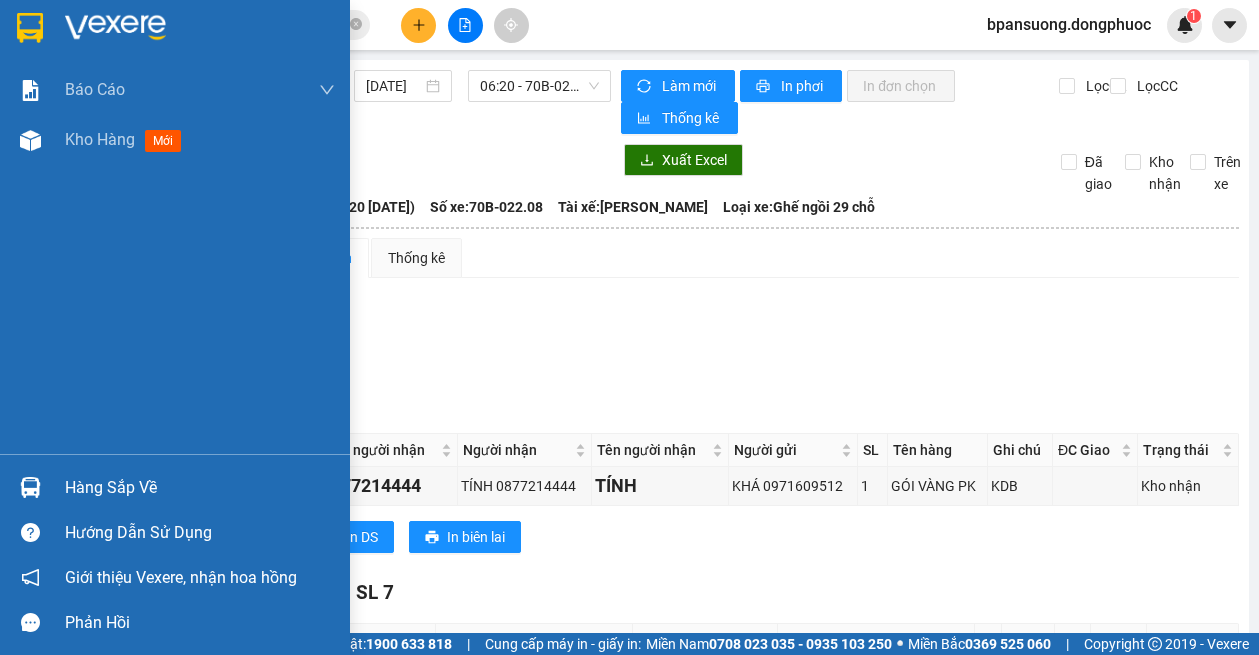 click at bounding box center (30, 487) 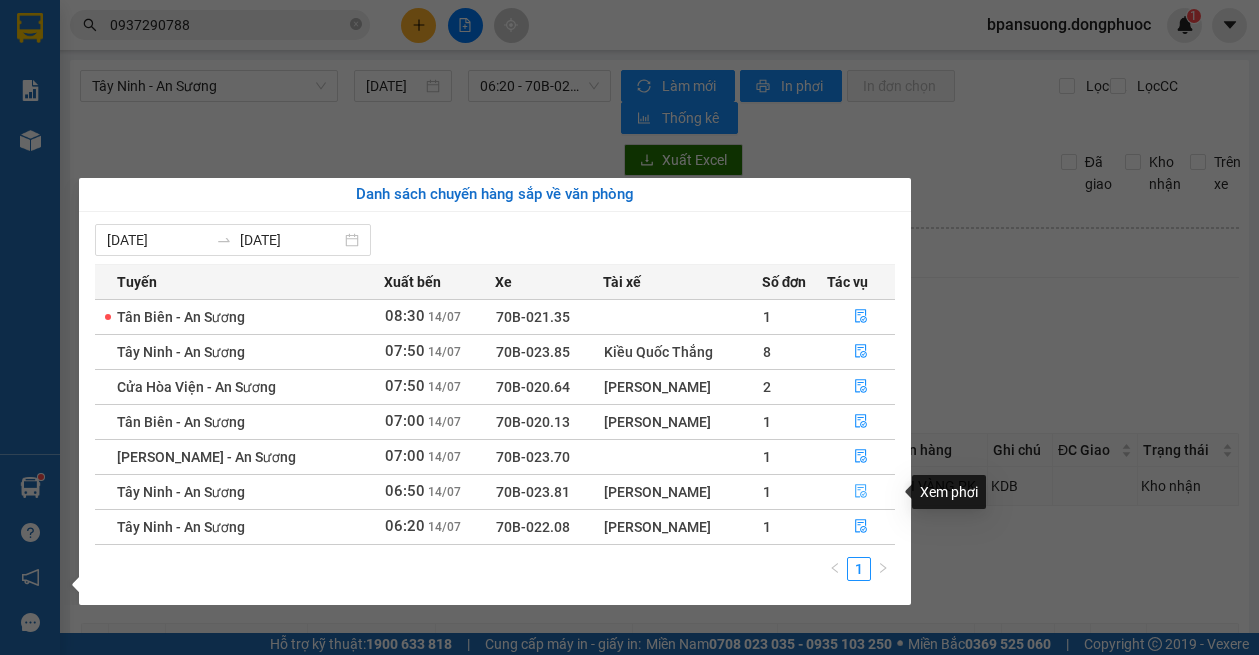 click 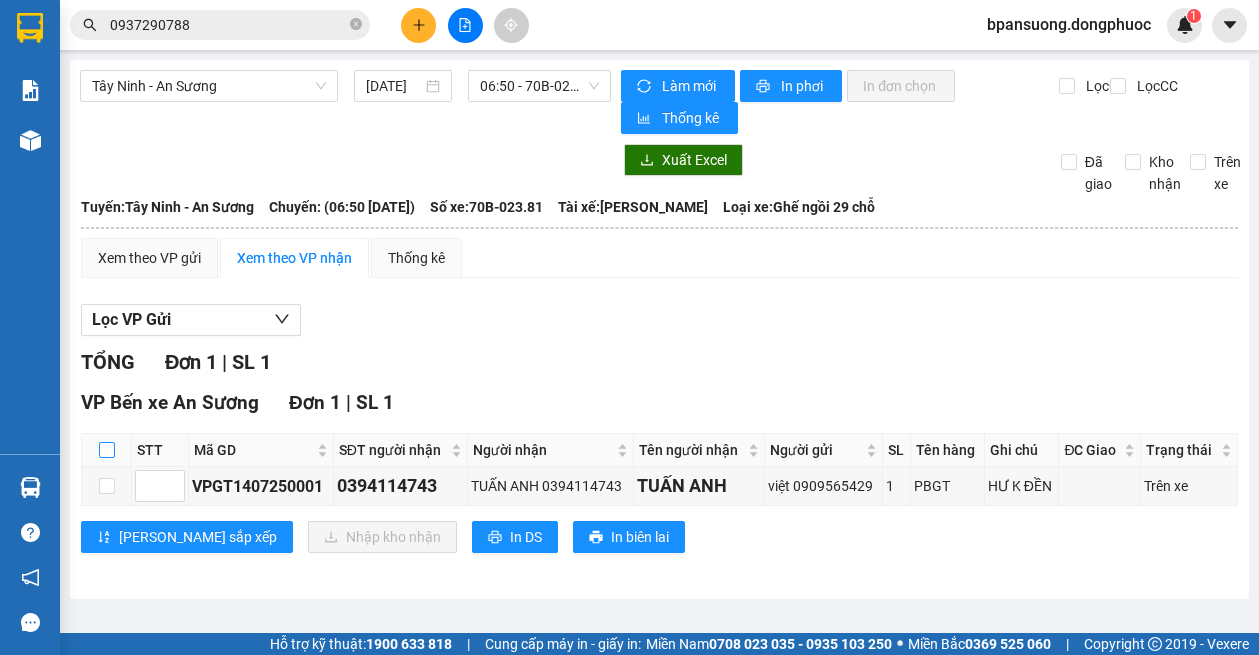click at bounding box center [107, 450] 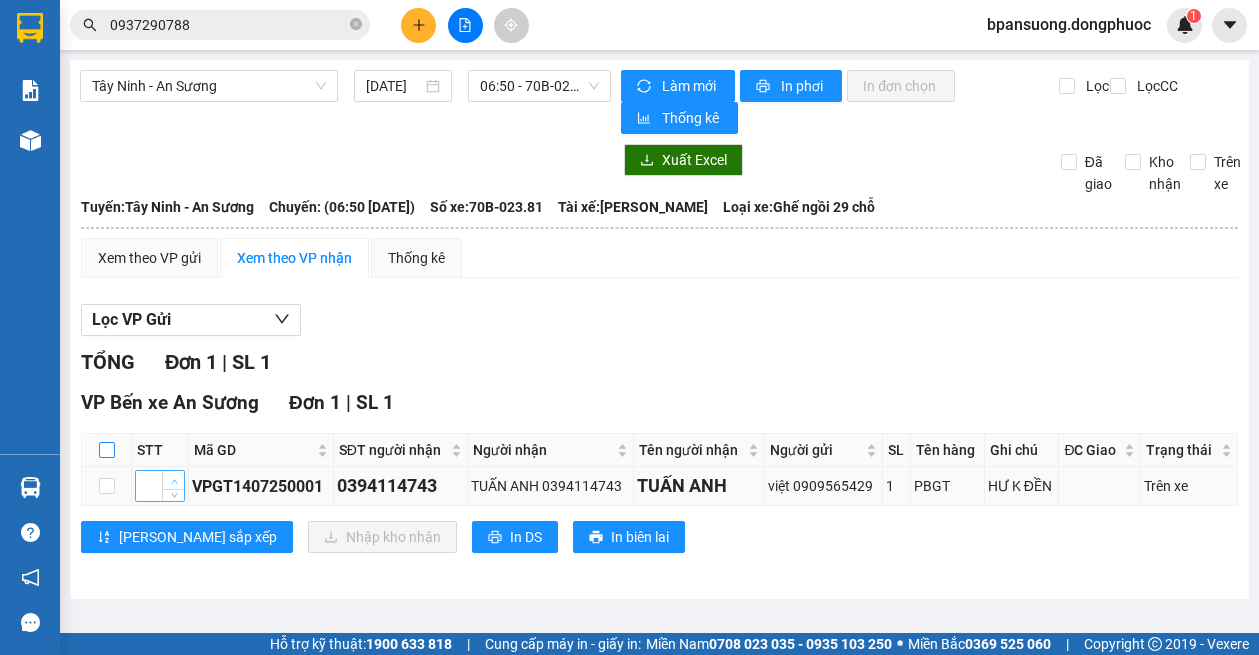 checkbox on "true" 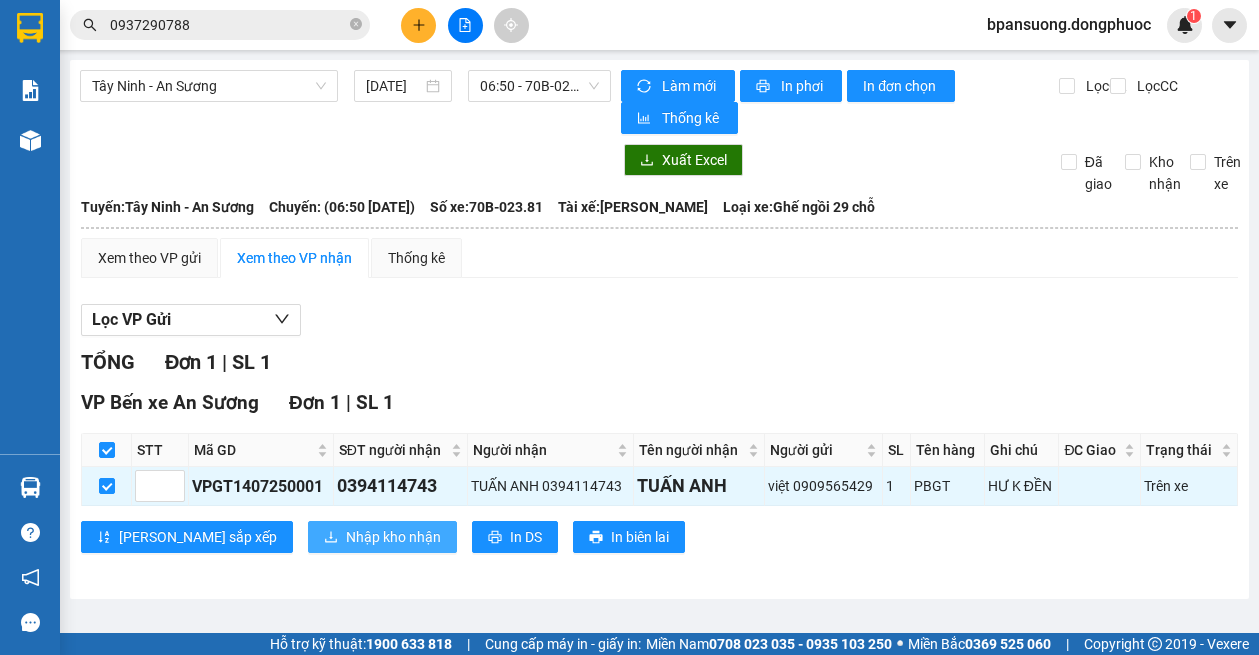 click on "Nhập kho nhận" at bounding box center [393, 537] 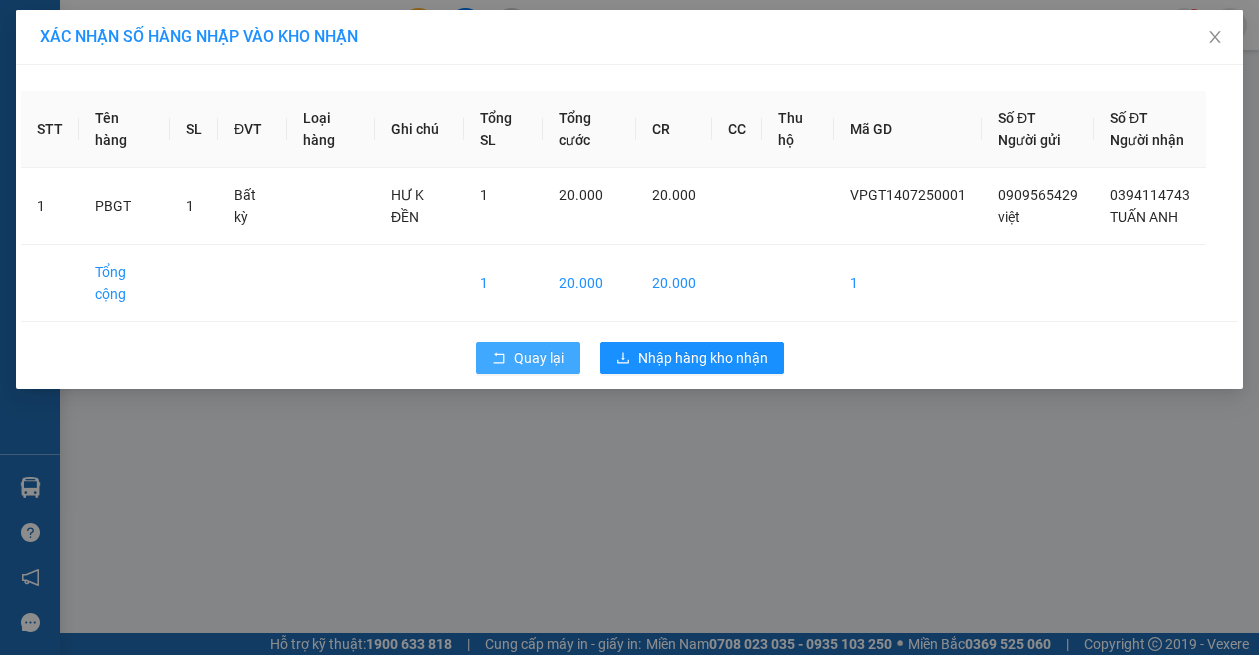 click on "Quay lại" at bounding box center [539, 358] 